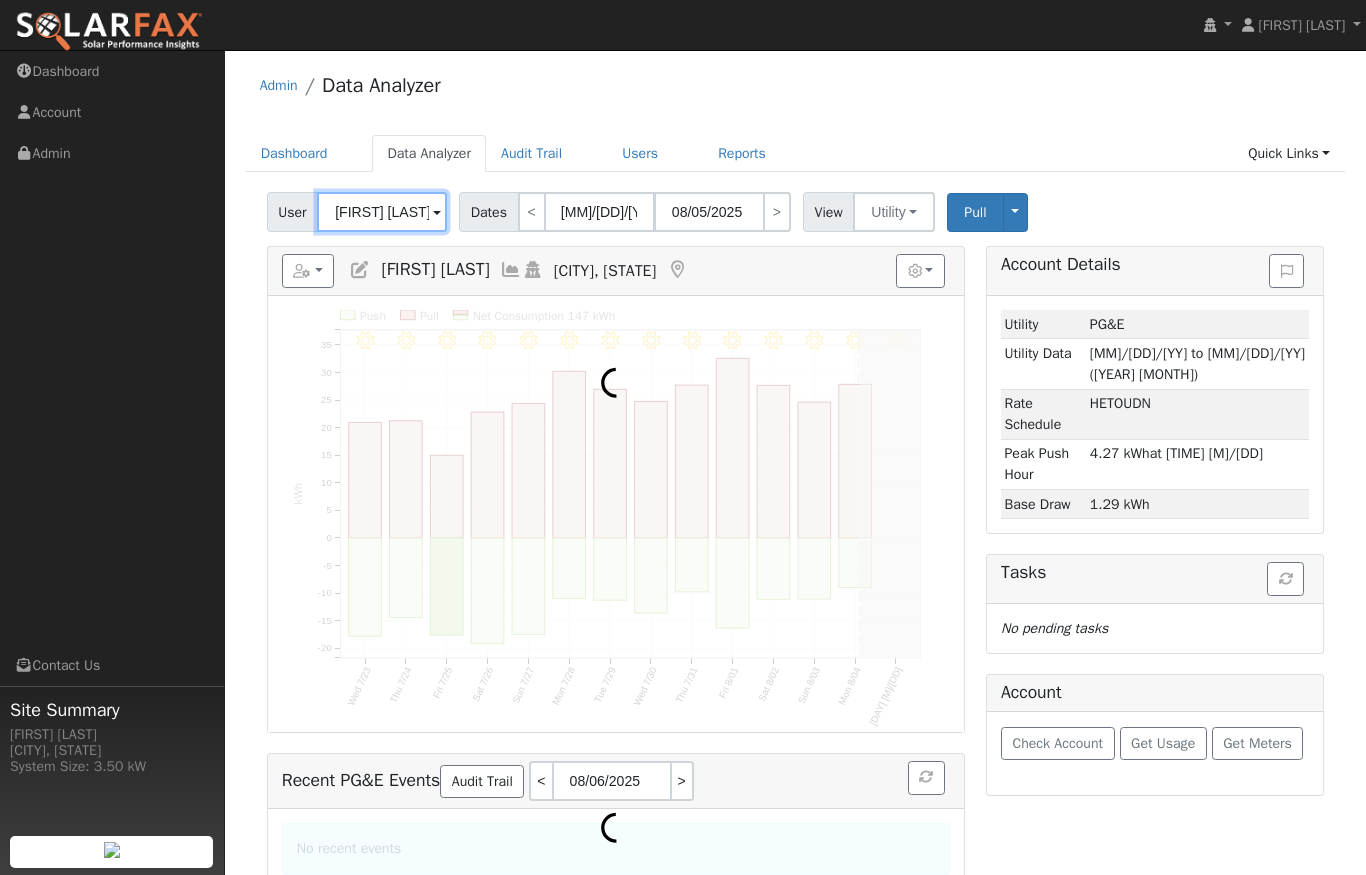 scroll, scrollTop: 0, scrollLeft: 0, axis: both 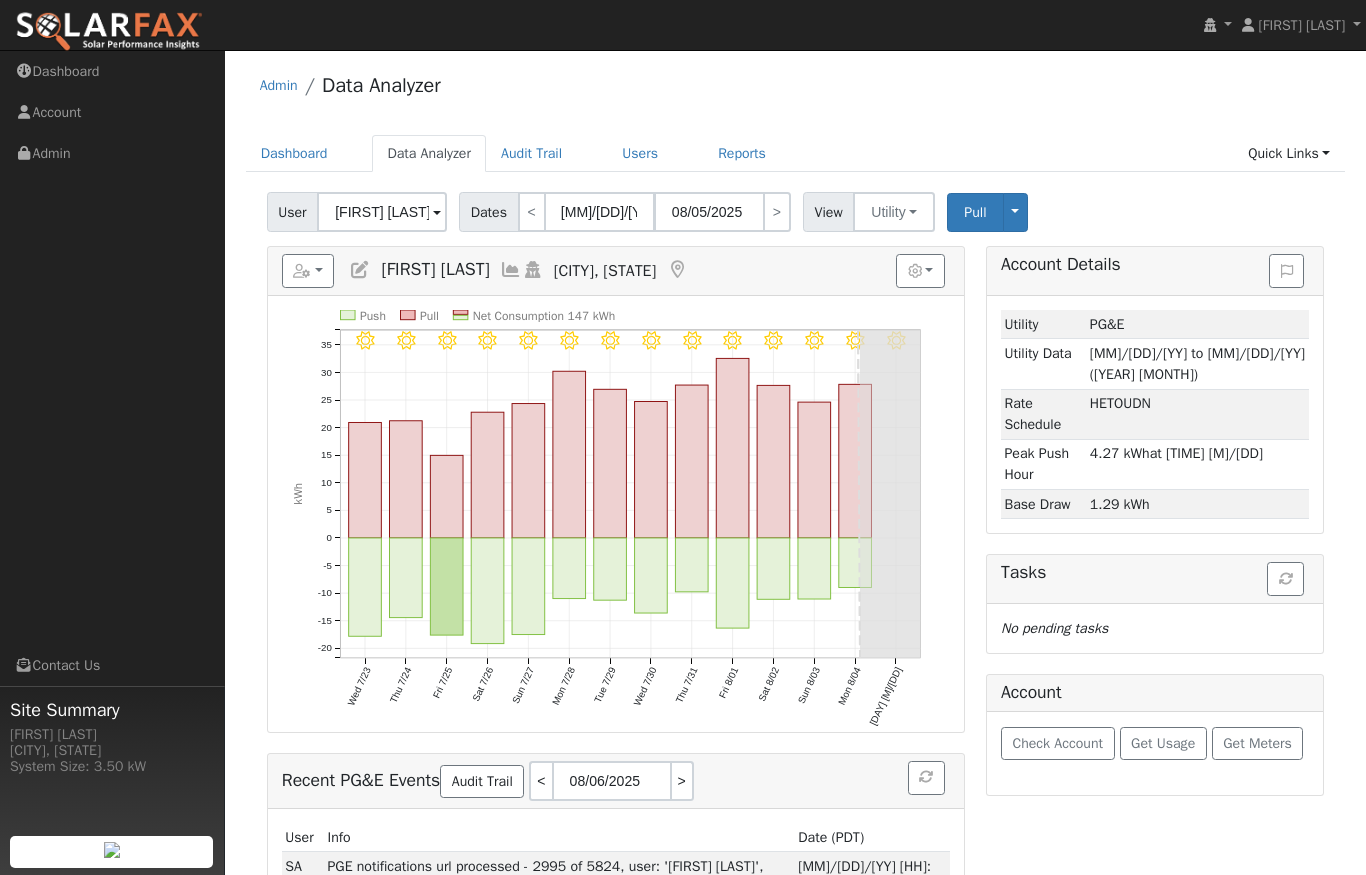 click on "Admin
Data Analyzer" at bounding box center (796, 90) 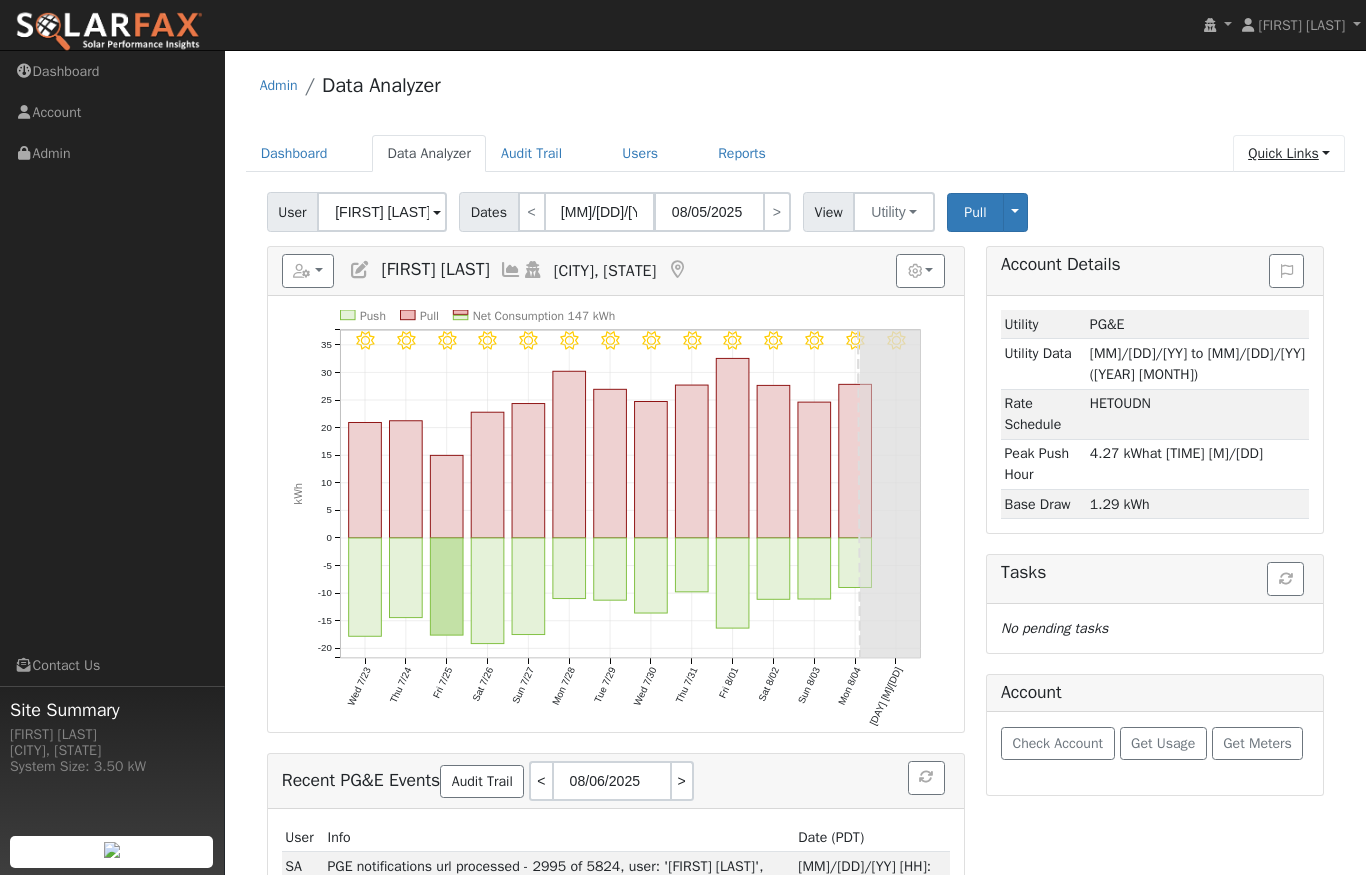 click on "Quick Links" at bounding box center (1289, 153) 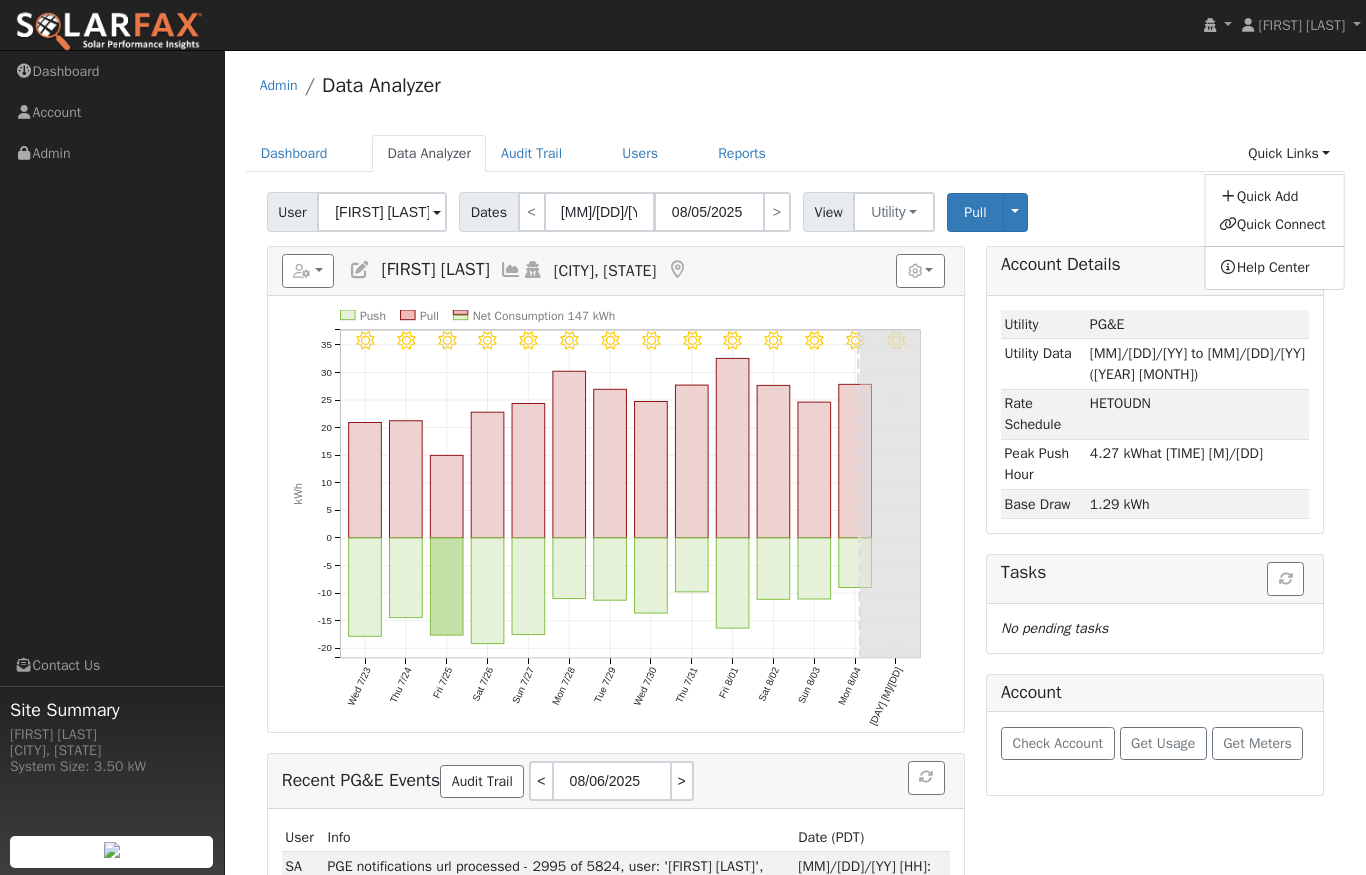 click on "Quick Add" at bounding box center (1274, 196) 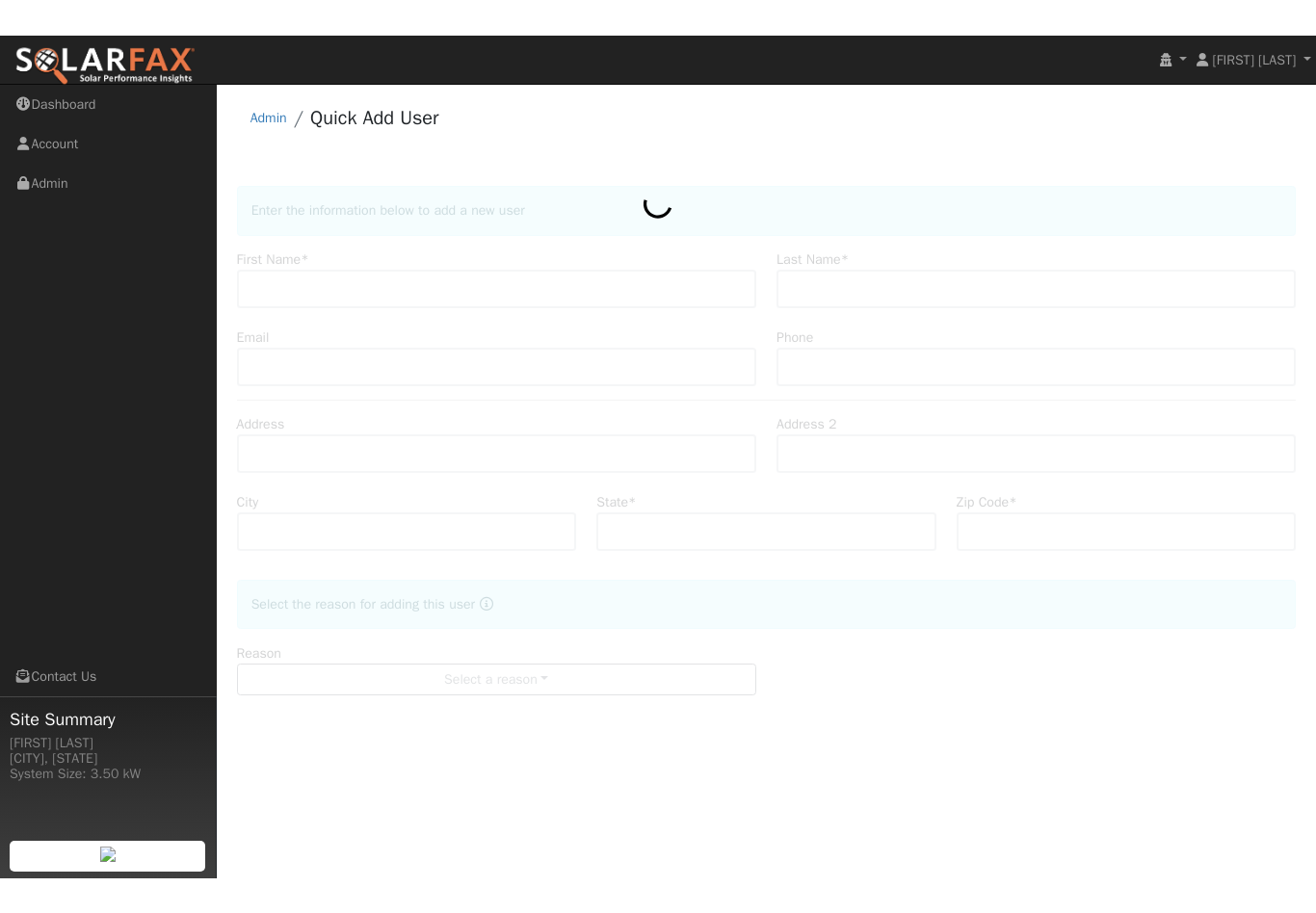 scroll, scrollTop: 0, scrollLeft: 0, axis: both 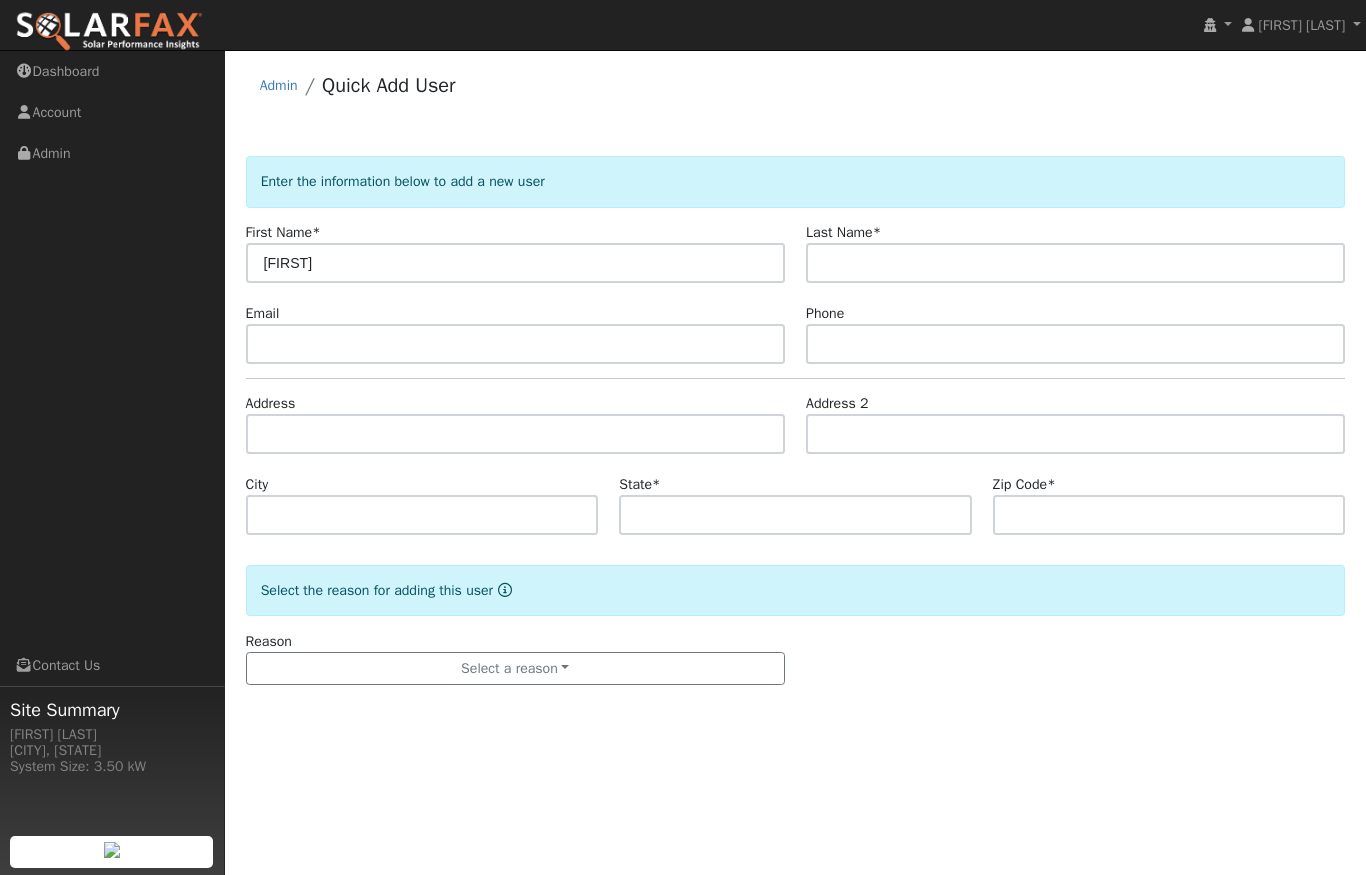 type on "[FIRST]" 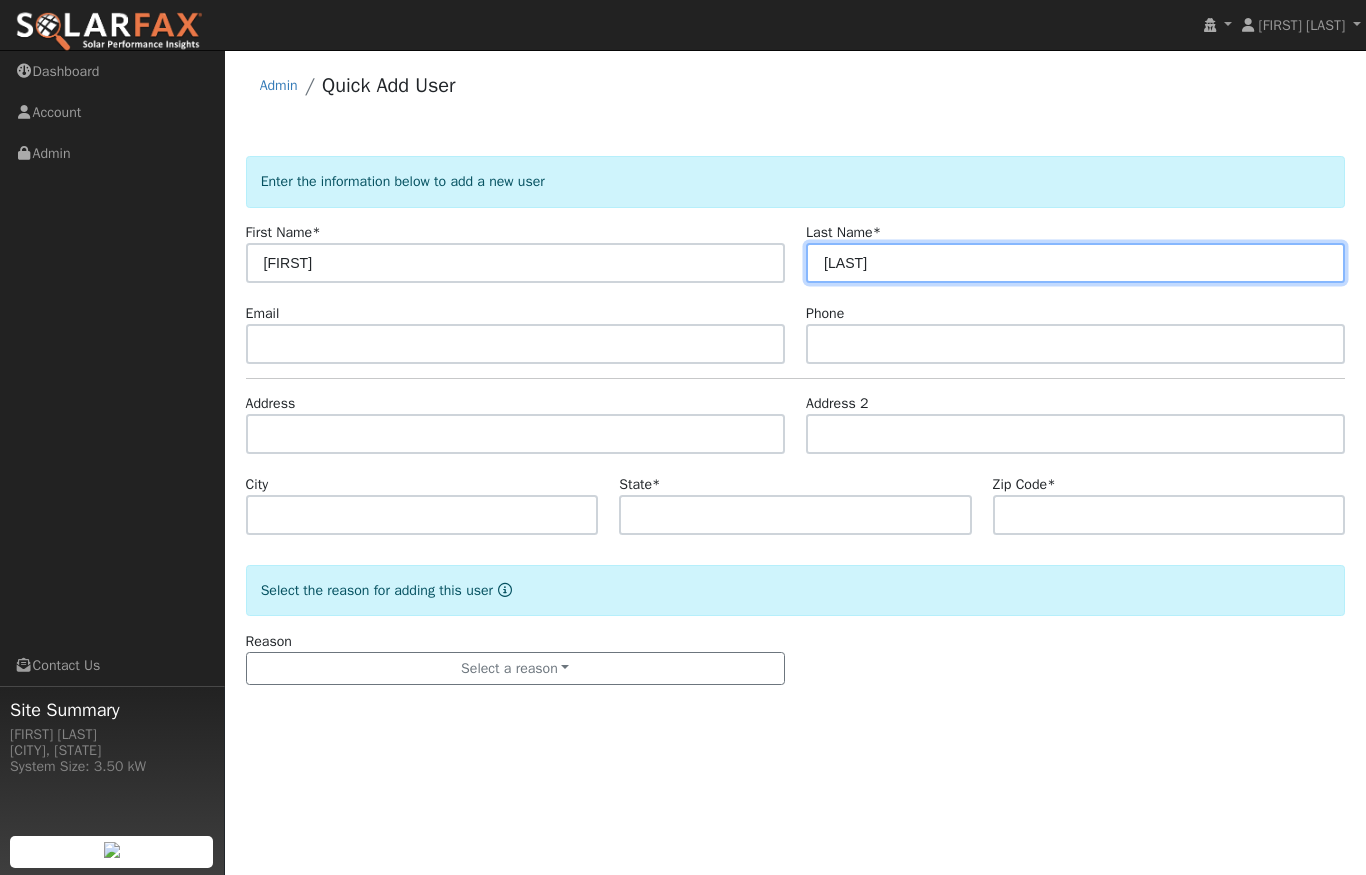 type on "[LAST]" 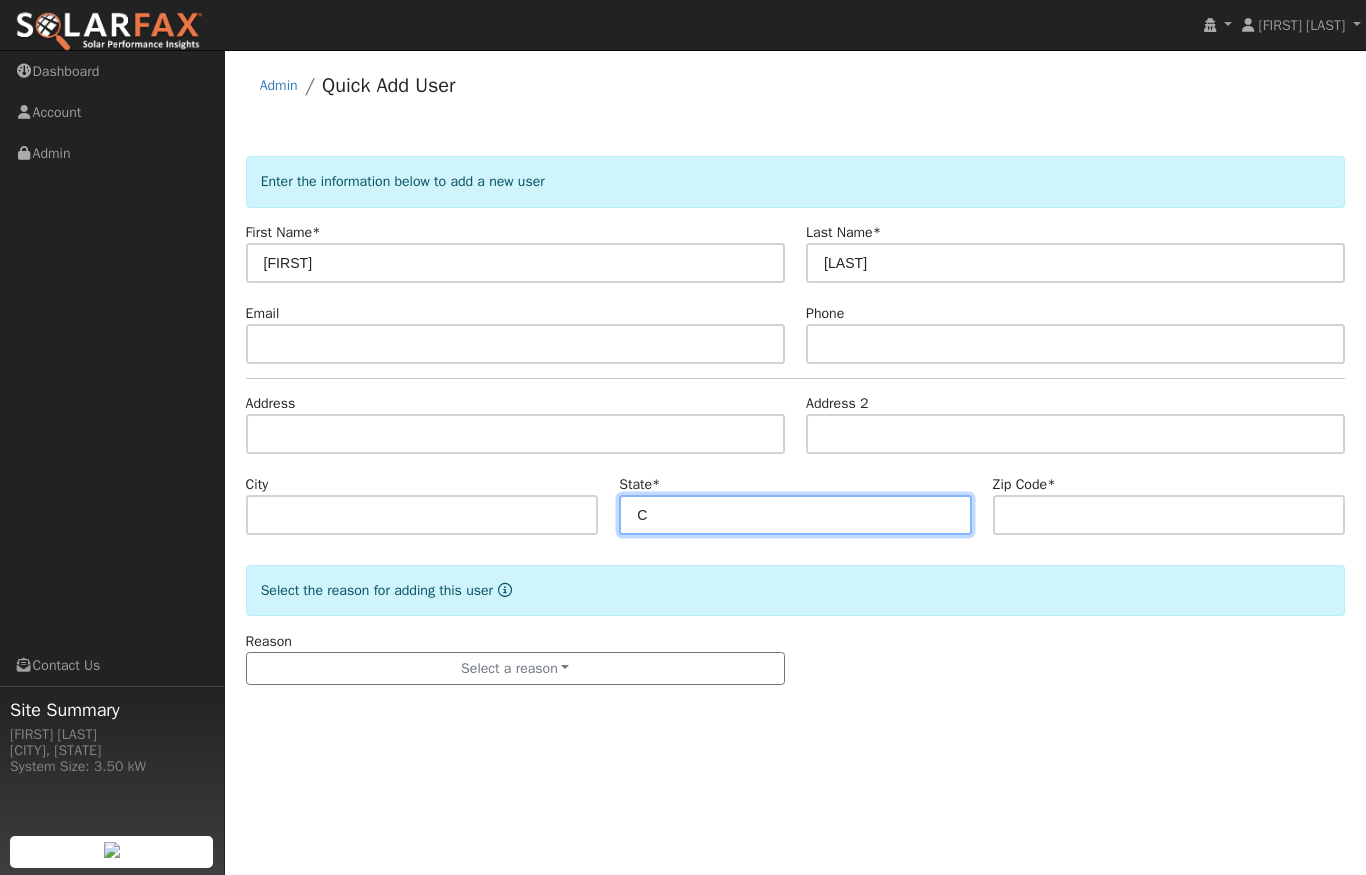 type on "CA" 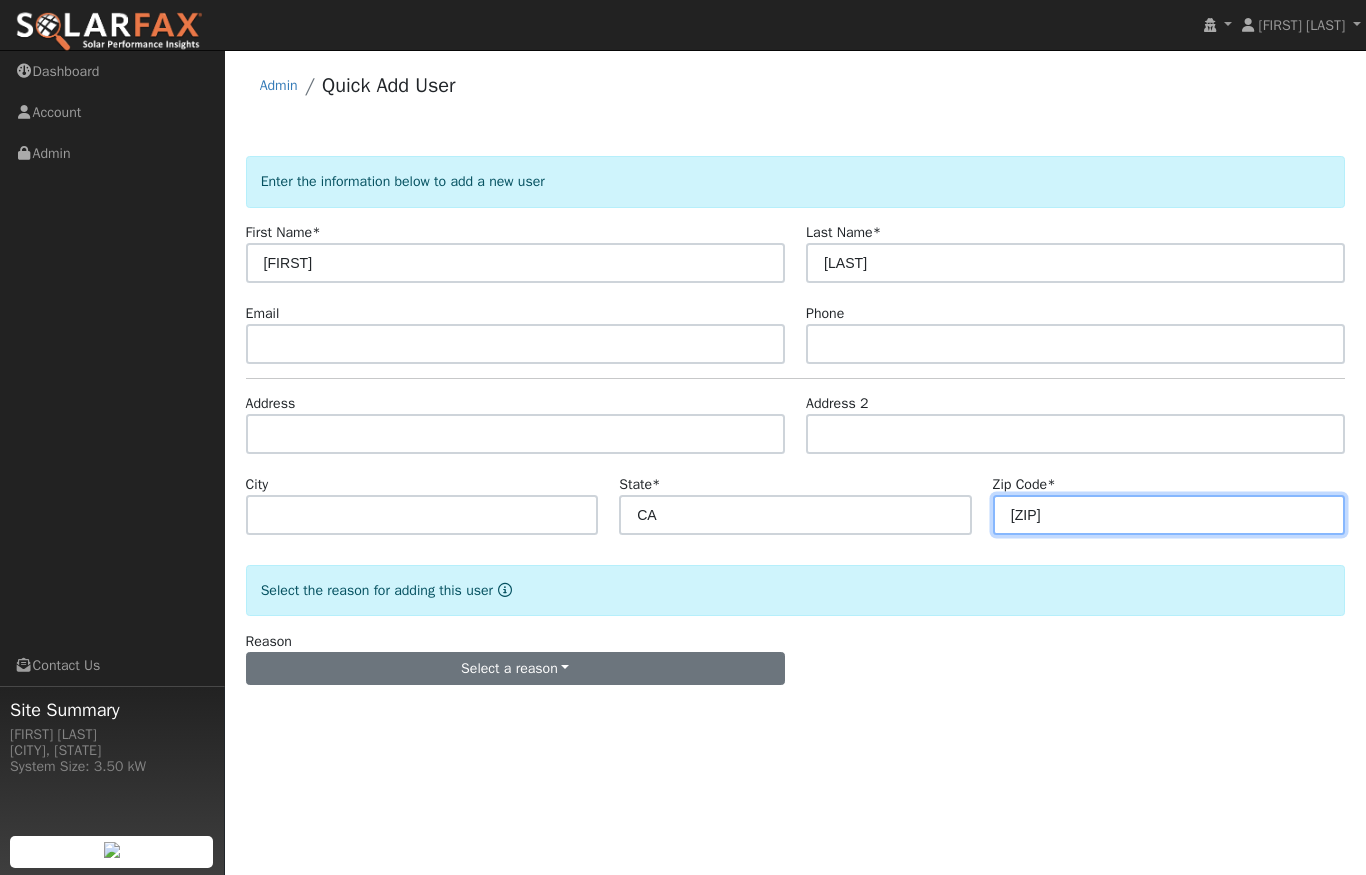 type on "[ZIP]" 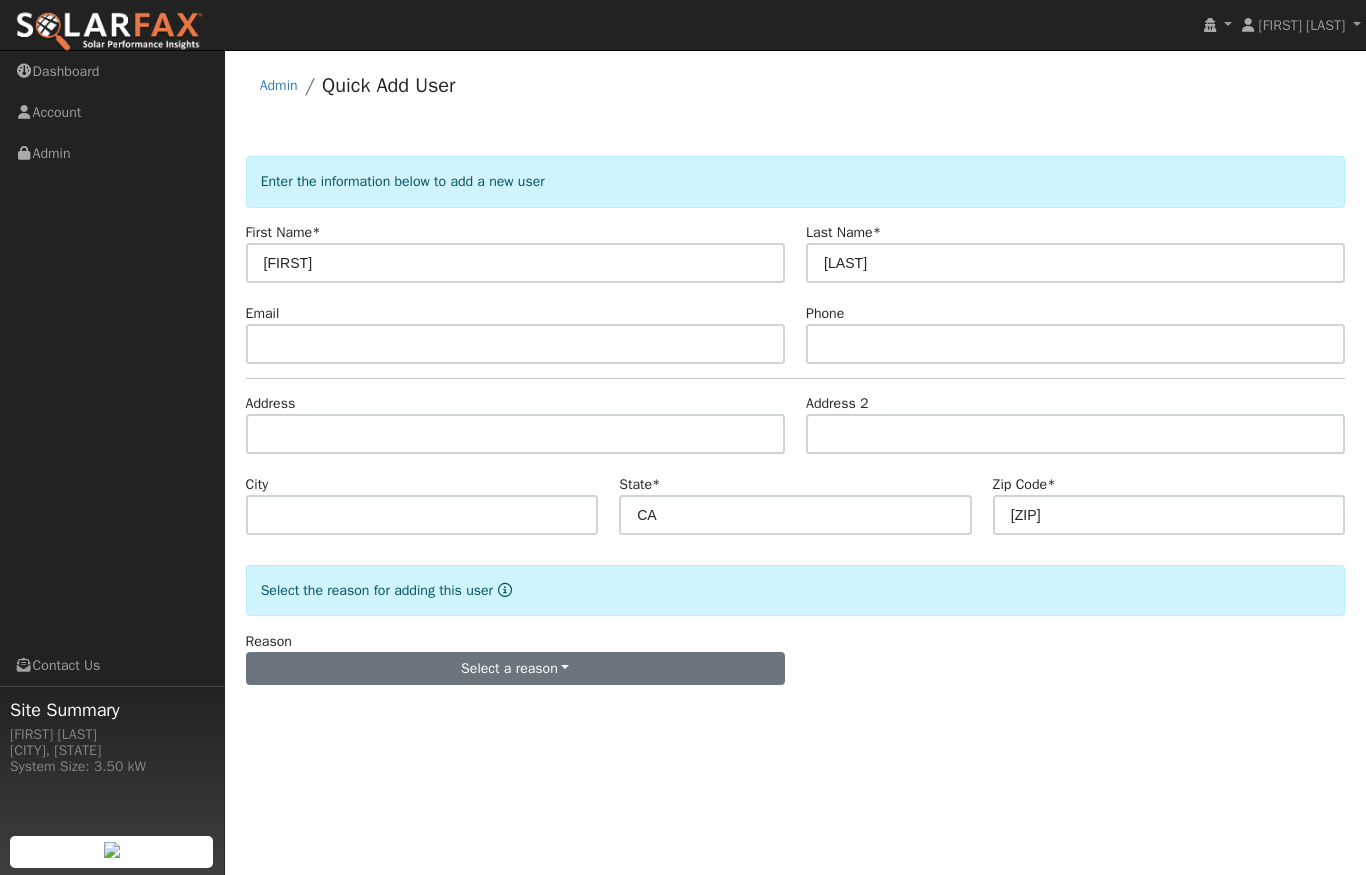 click on "Select a reason" at bounding box center (515, 669) 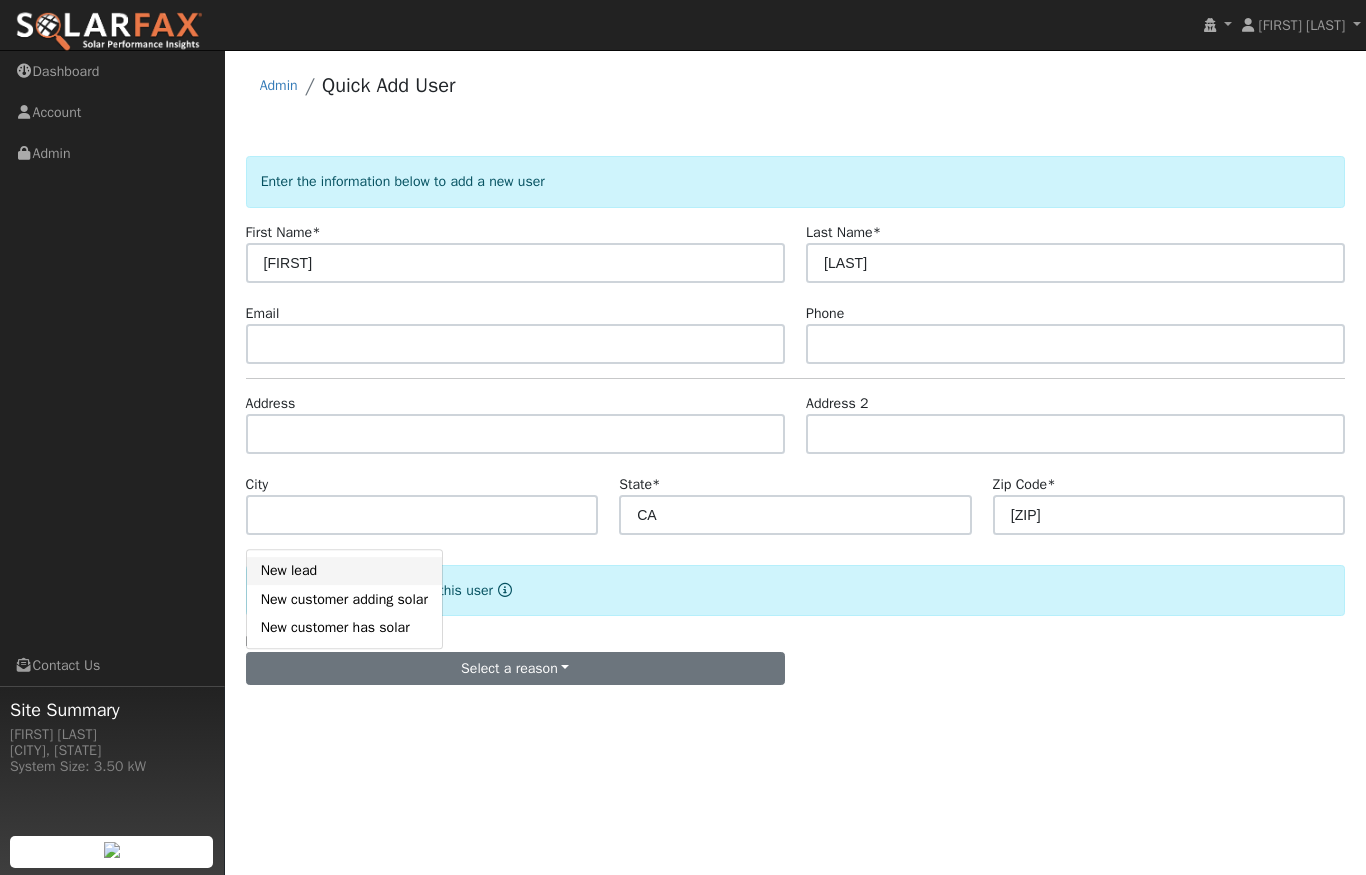 click on "New lead" at bounding box center [344, 571] 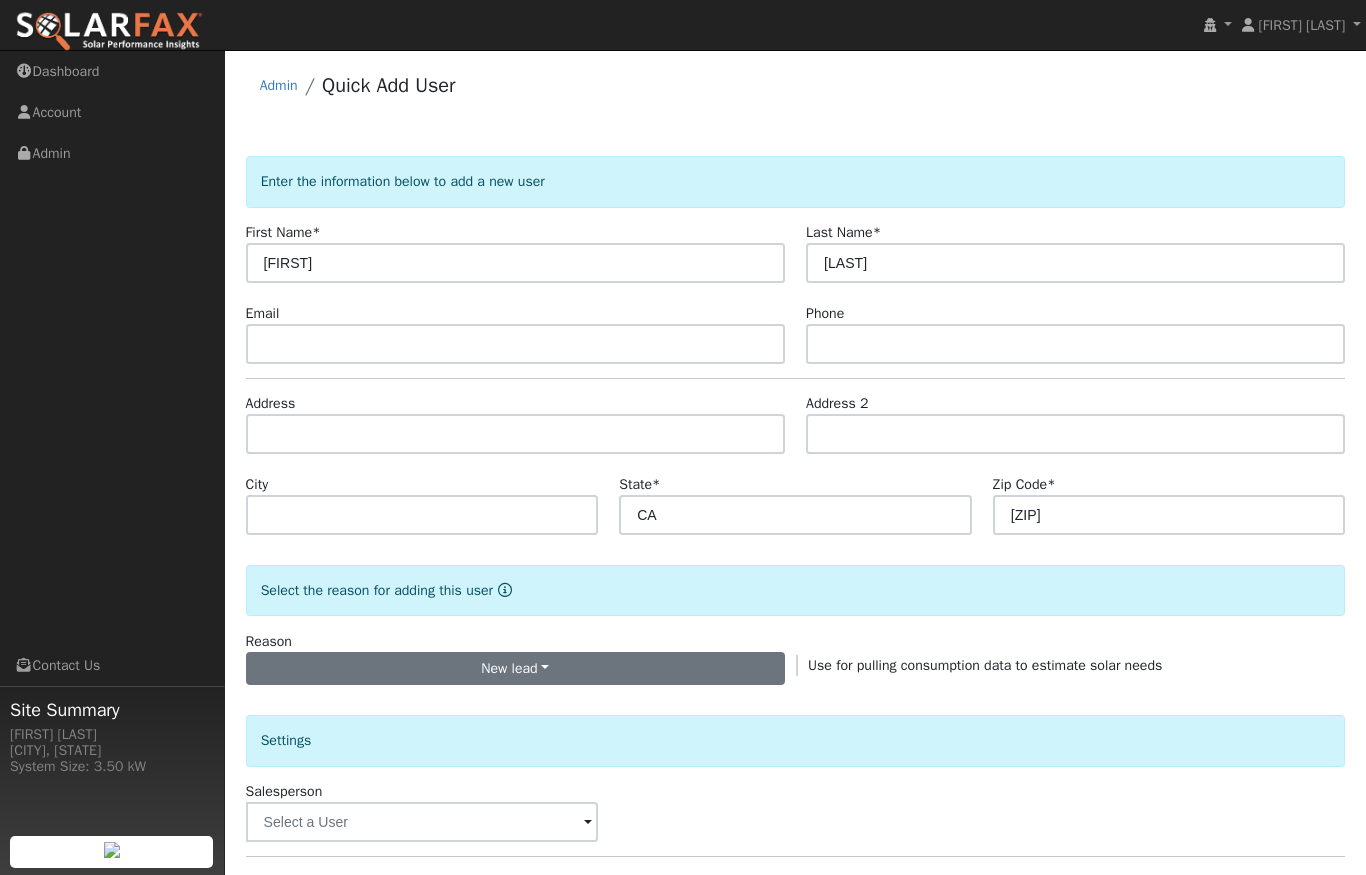 click on "New lead" at bounding box center (515, 669) 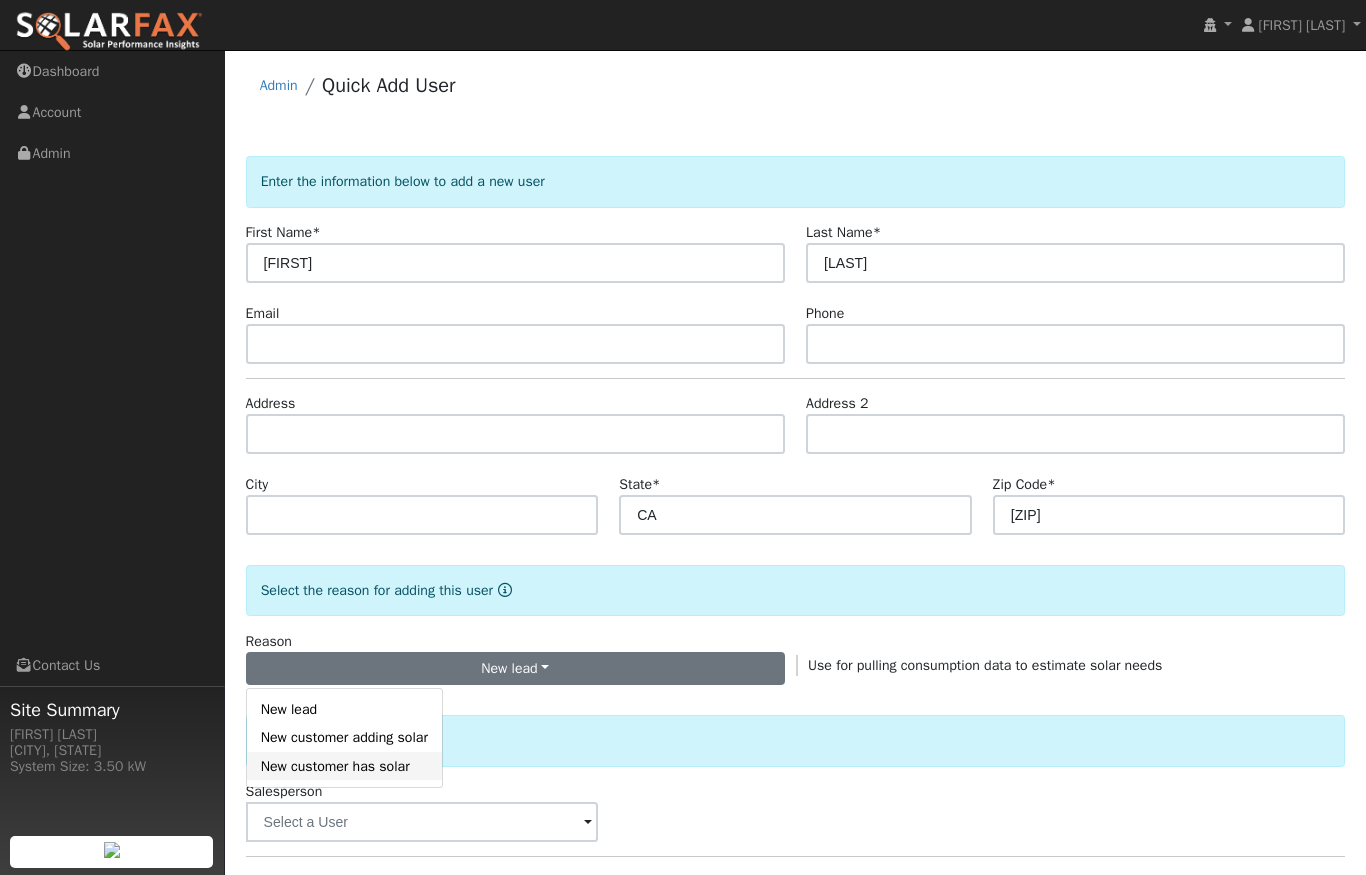 click on "New customer has solar" at bounding box center [344, 766] 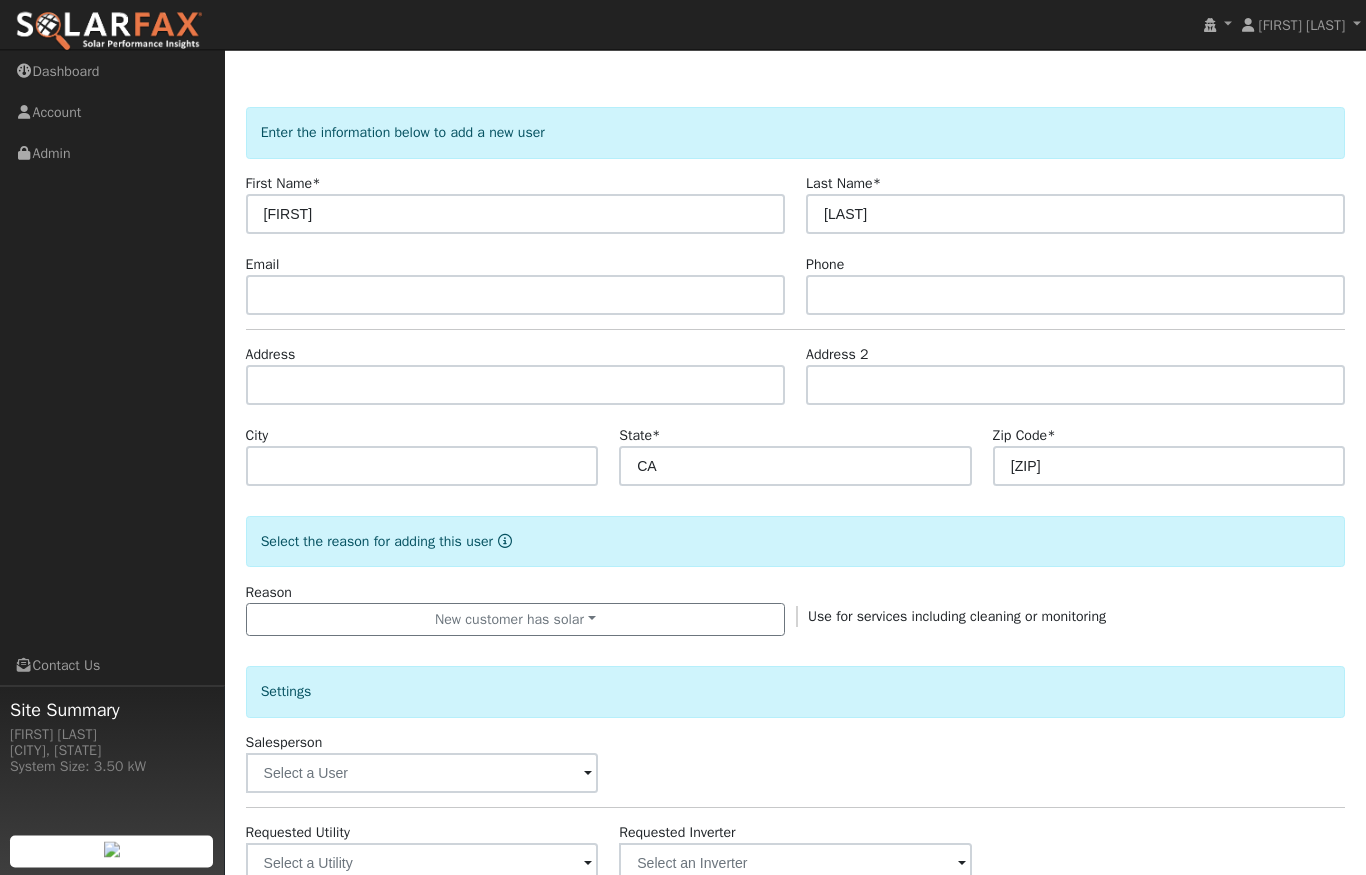scroll, scrollTop: 0, scrollLeft: 0, axis: both 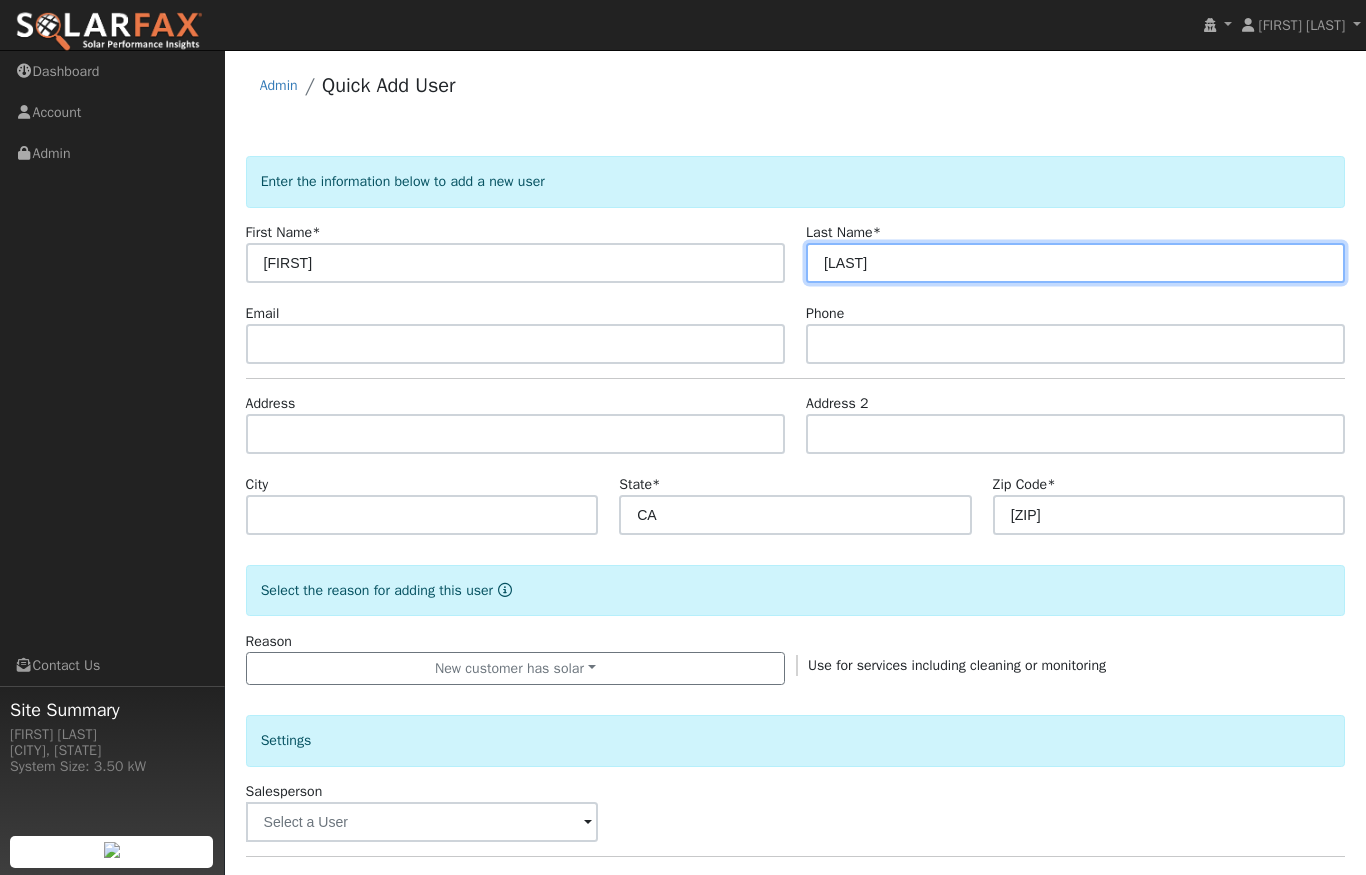 click on "[LAST]" at bounding box center [1075, 263] 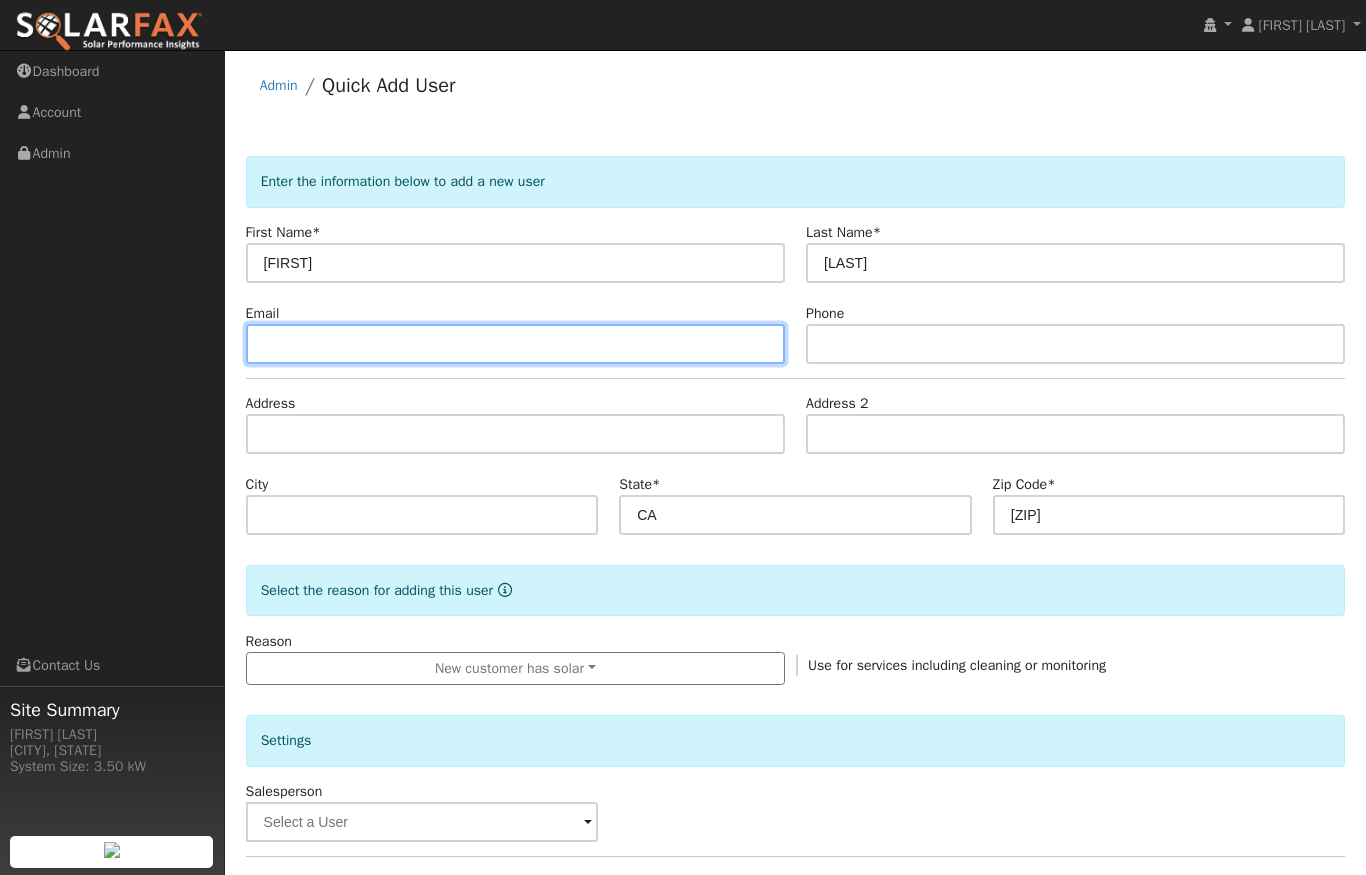 click at bounding box center [515, 344] 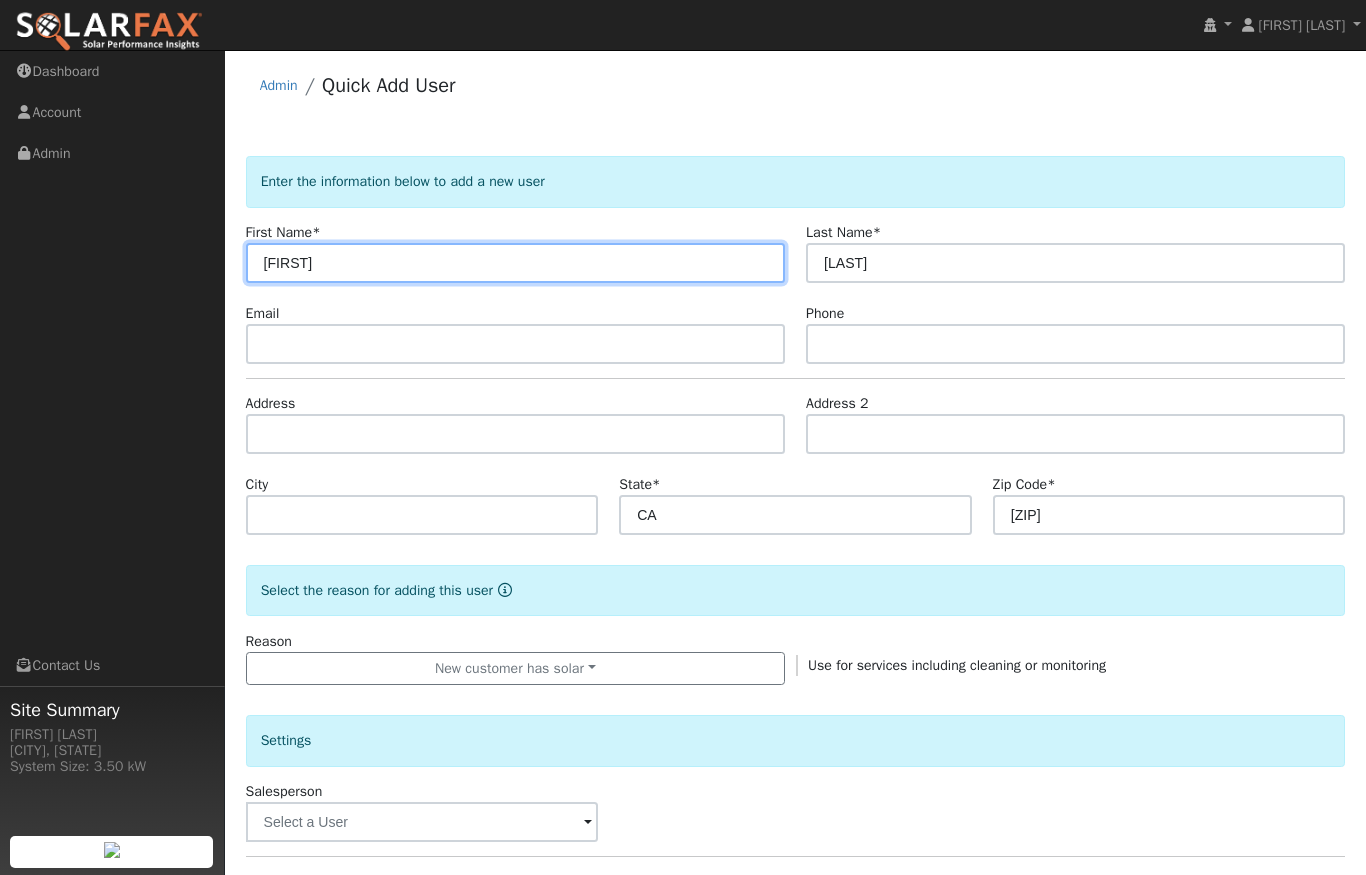 click on "[FIRST]" at bounding box center [515, 263] 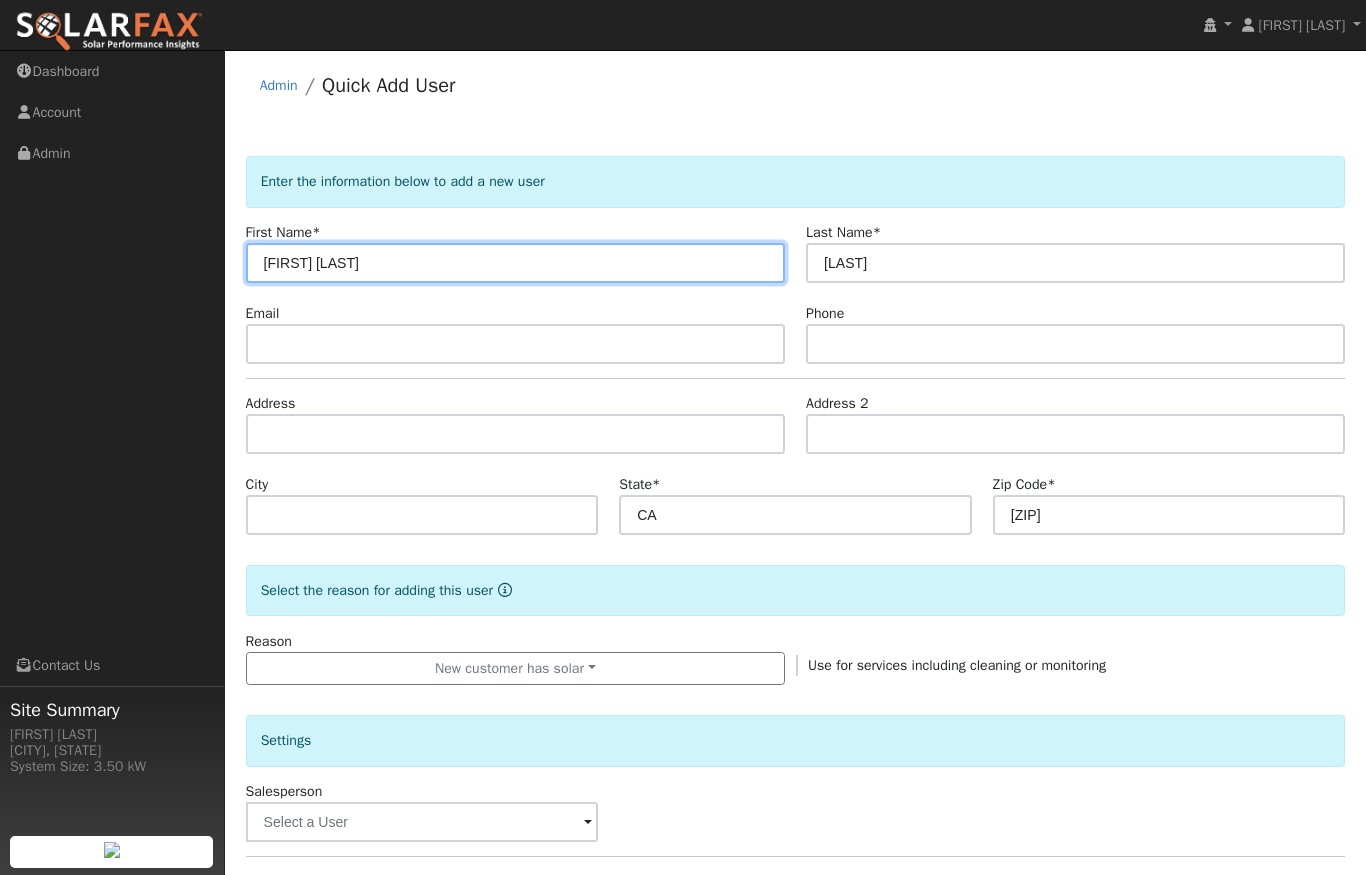 type on "[FIRST] [LAST]" 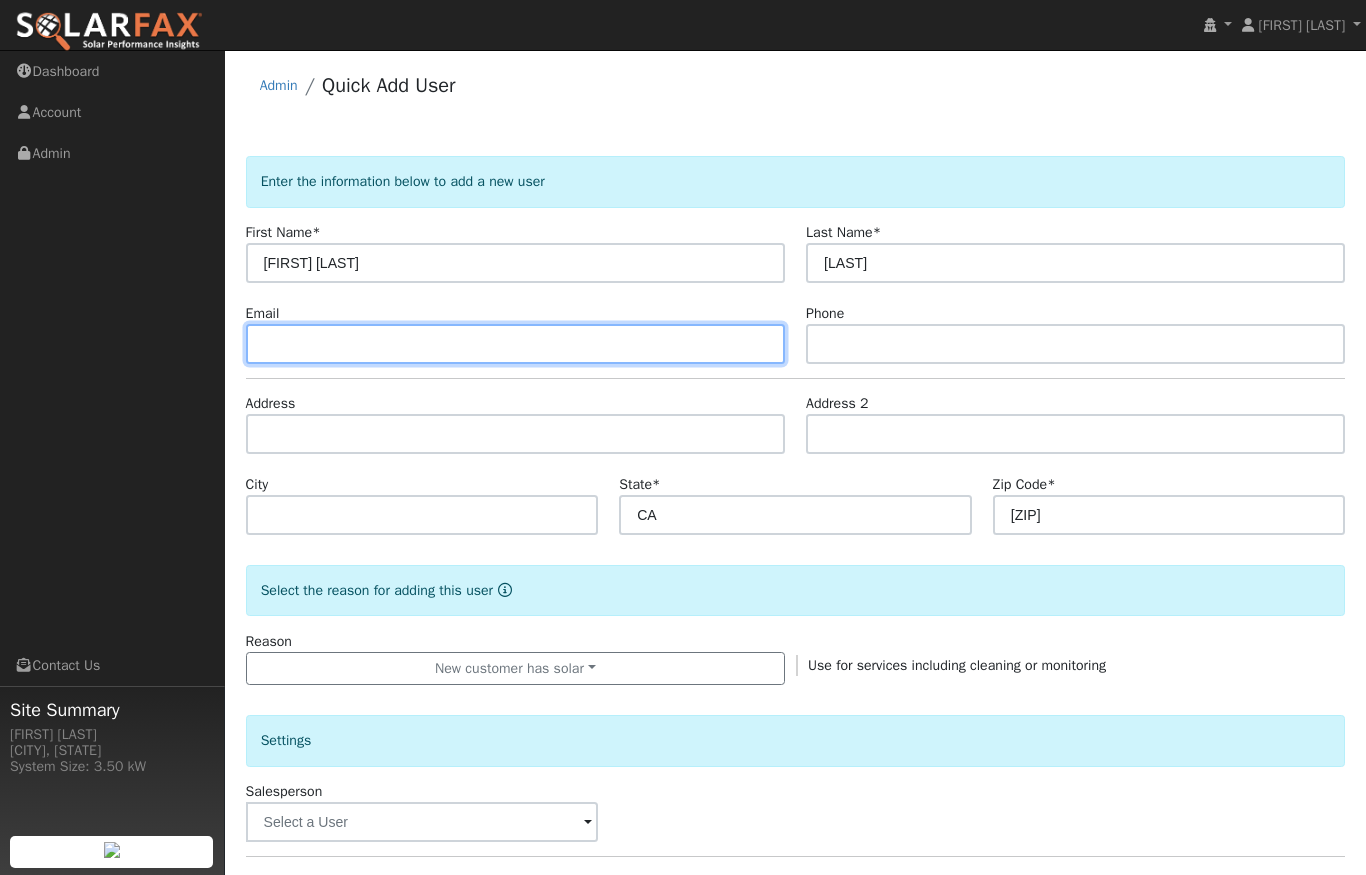 click at bounding box center [515, 344] 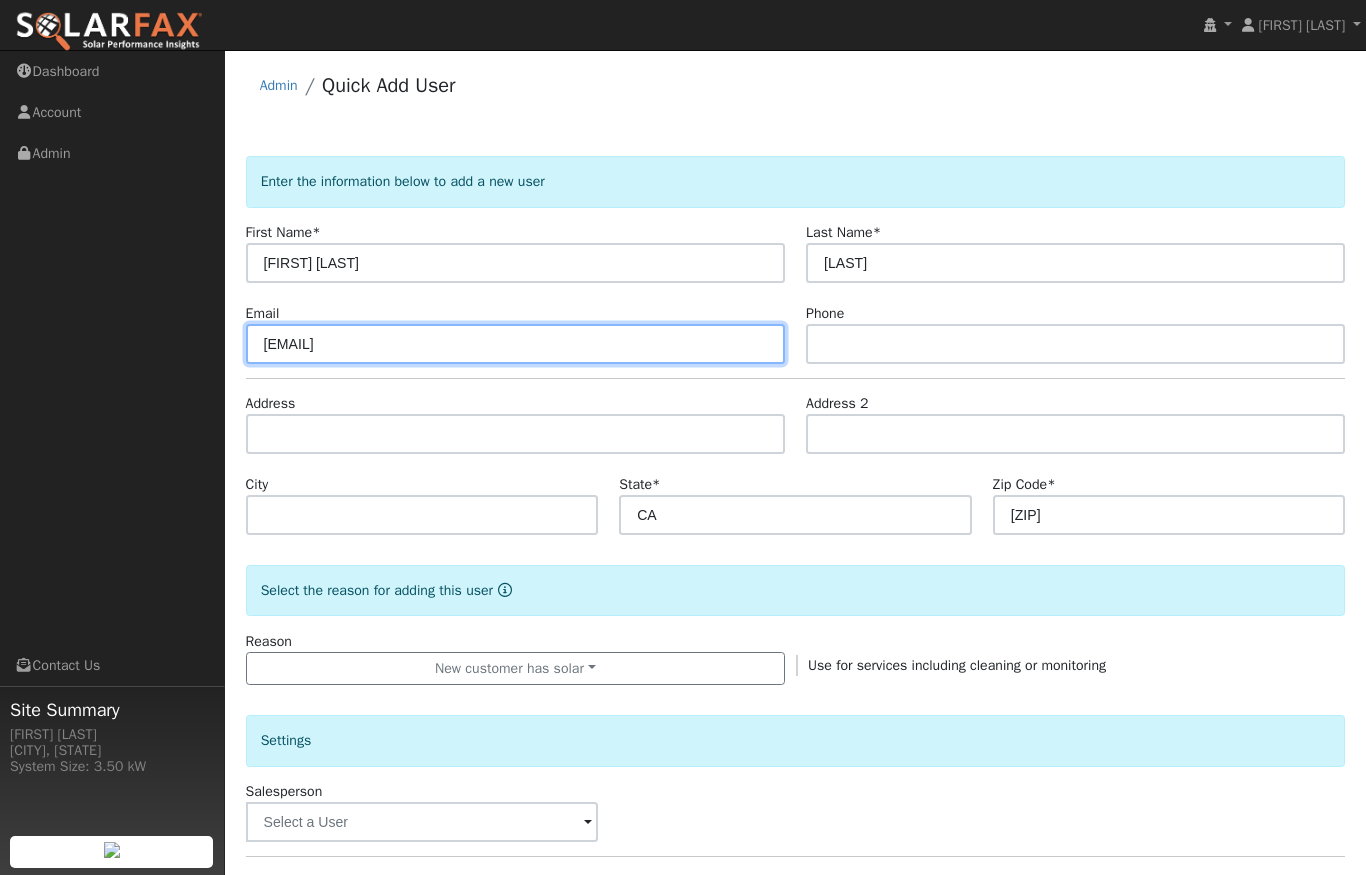 type on "[EMAIL]" 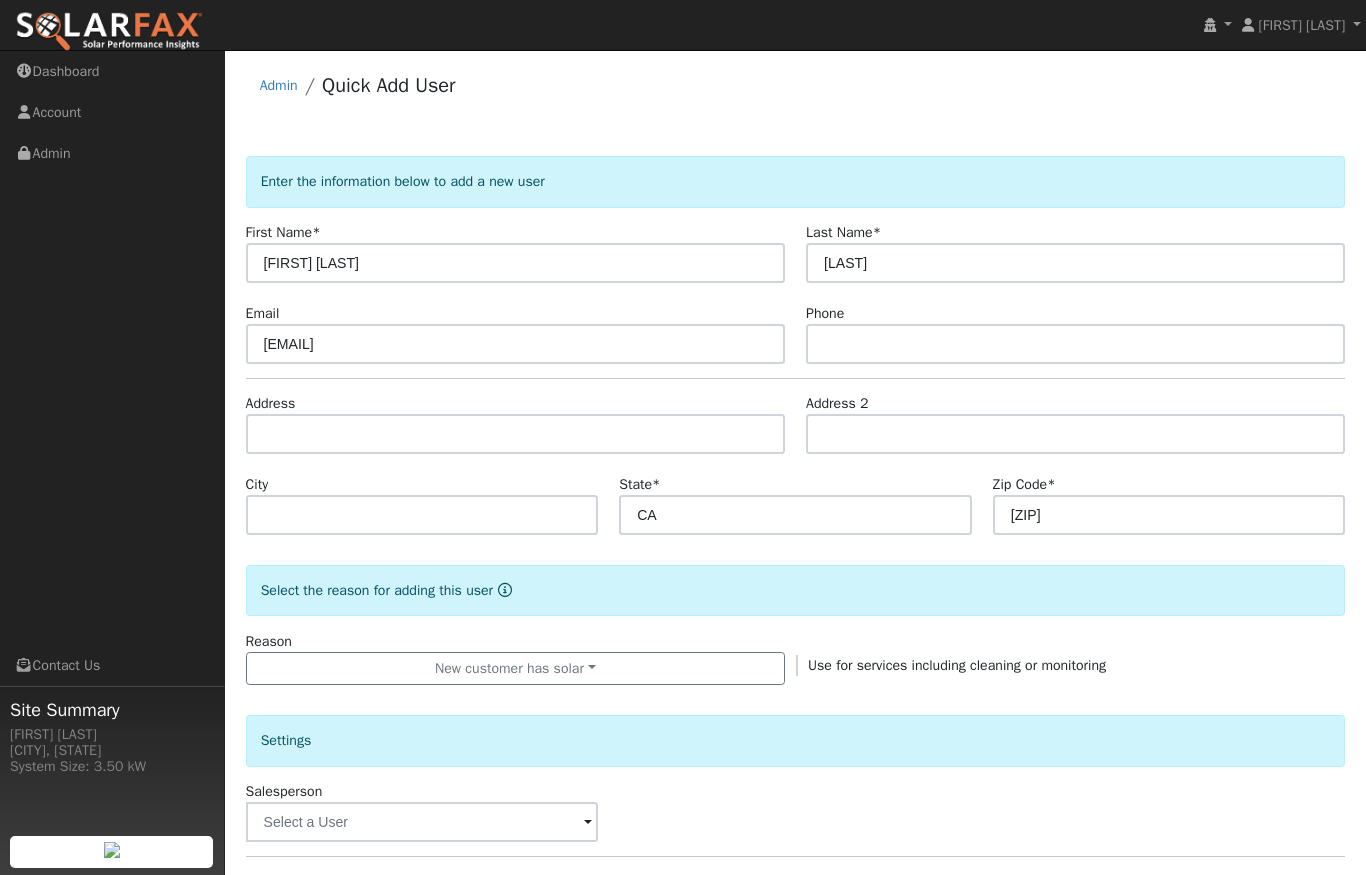click on "Enter the information below to add a new user First Name  * [FIRST] [LAST] Last Name  * [LAST] Email [EMAIL] Phone Address Address 2 City State  * [STATE] Zip Code  * [ZIP]  Select the reason for adding this user  Reason New customer has solar New lead New customer adding solar New customer has solar Use for services including cleaning or monitoring Settings Salesperson Requested Utility Requested Inverter Enable Access Email Notifications No Emails No Emails Weekly Emails Monthly Emails Actions Send Email to User Delete Email Template Are you sure you want to delete ? Cancel Delete Connect Now Add User" 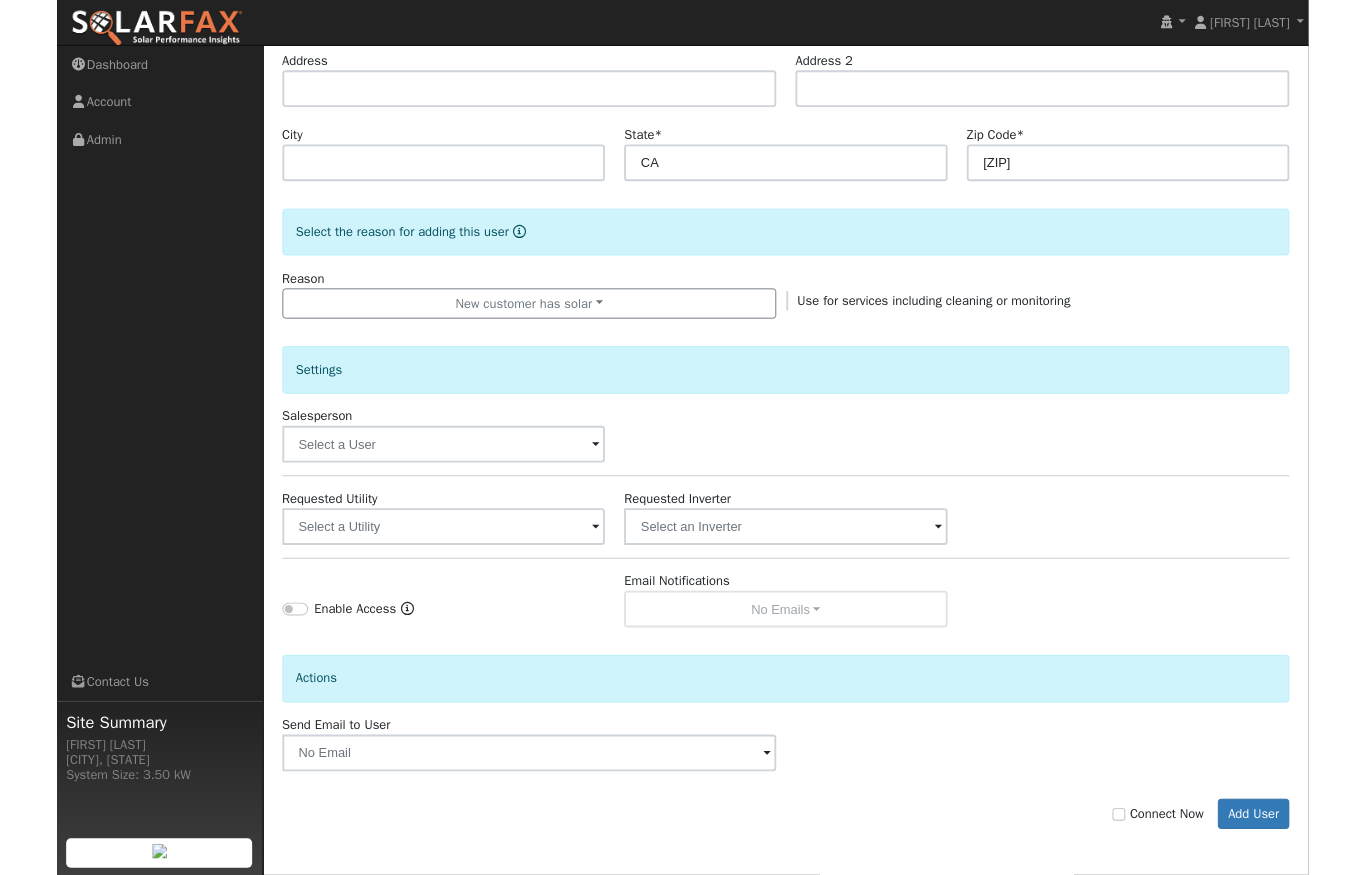 scroll, scrollTop: 416, scrollLeft: 0, axis: vertical 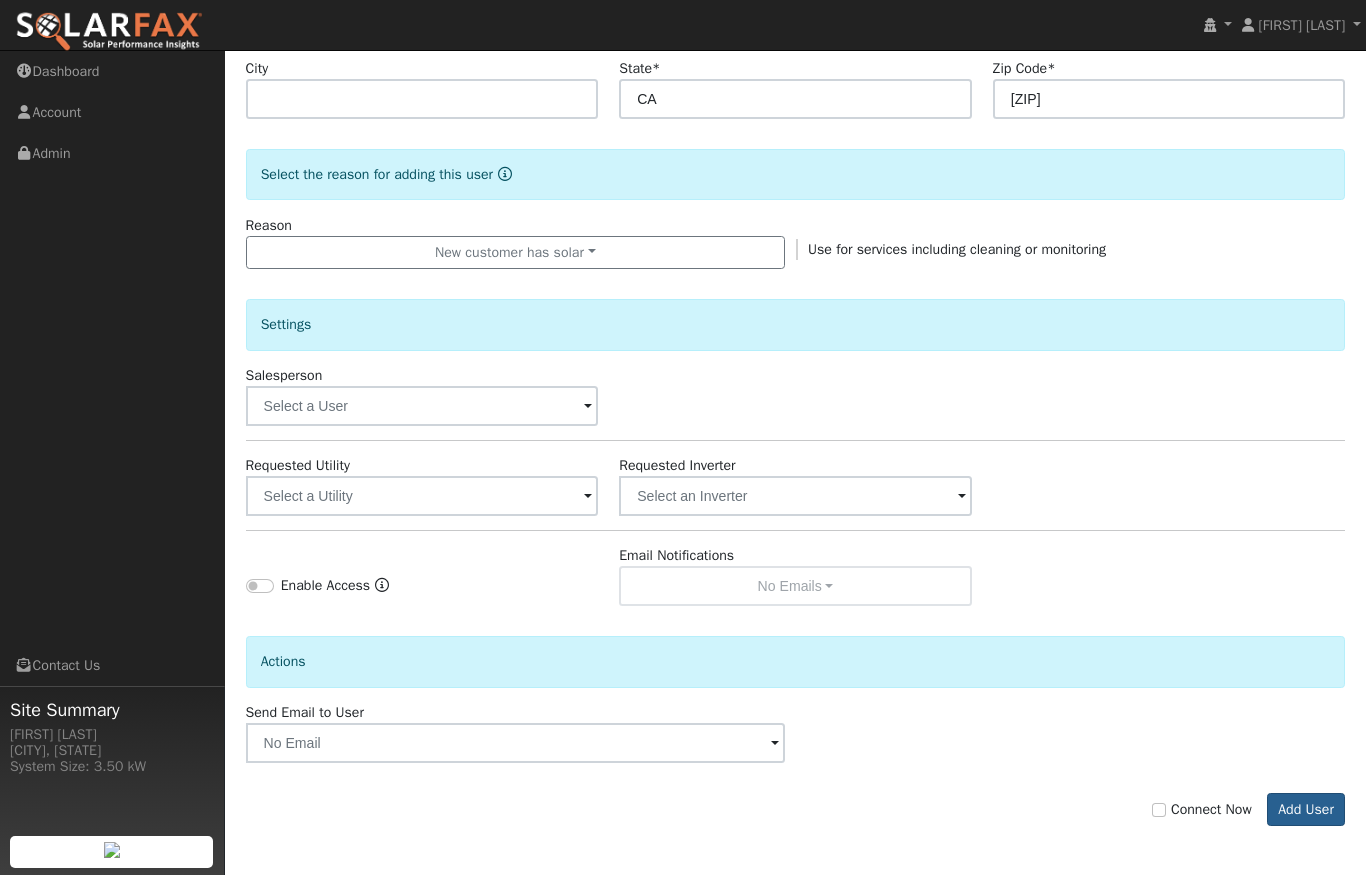 click on "Add User" at bounding box center [1306, 810] 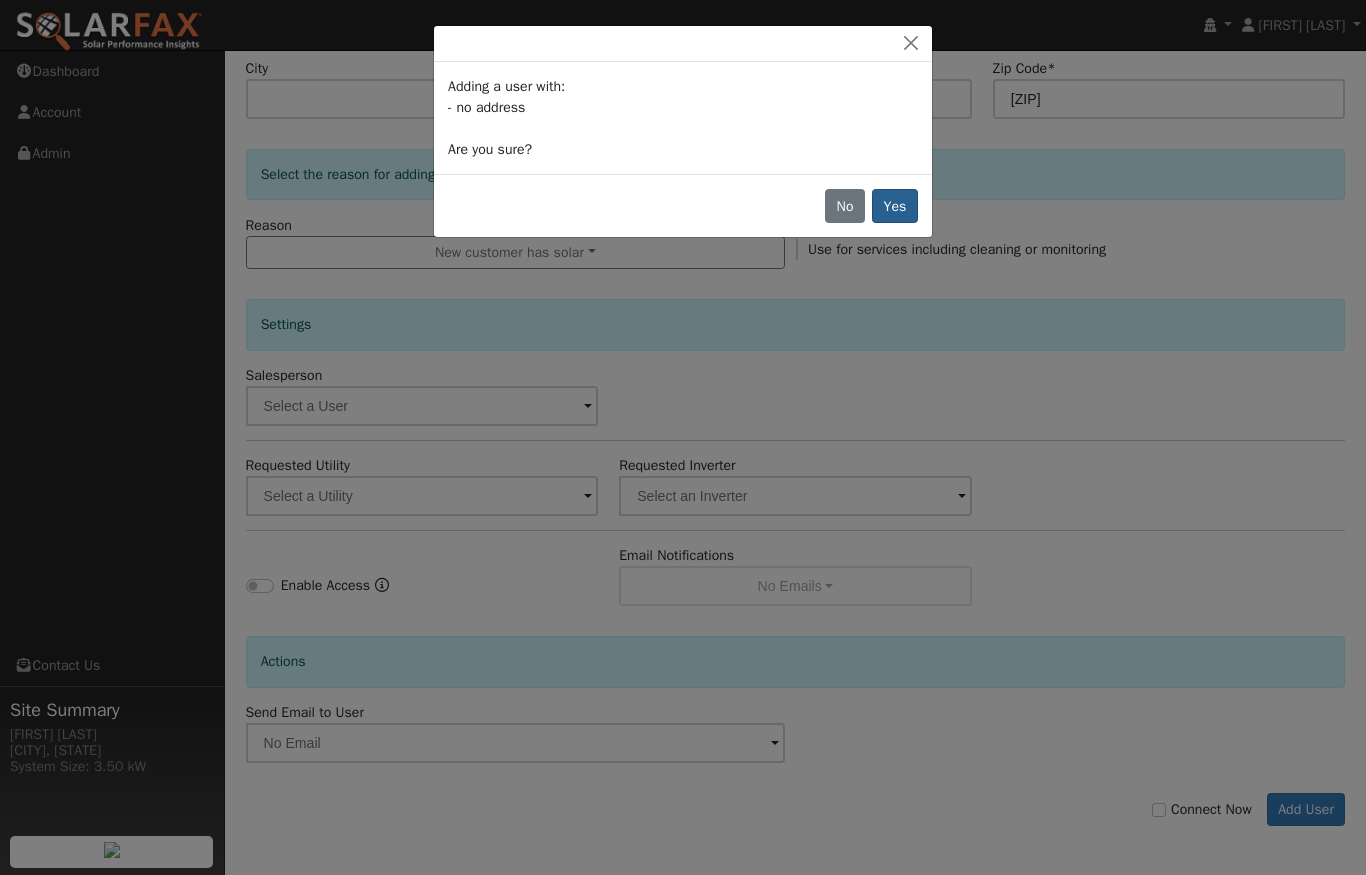 click on "Yes" at bounding box center [895, 206] 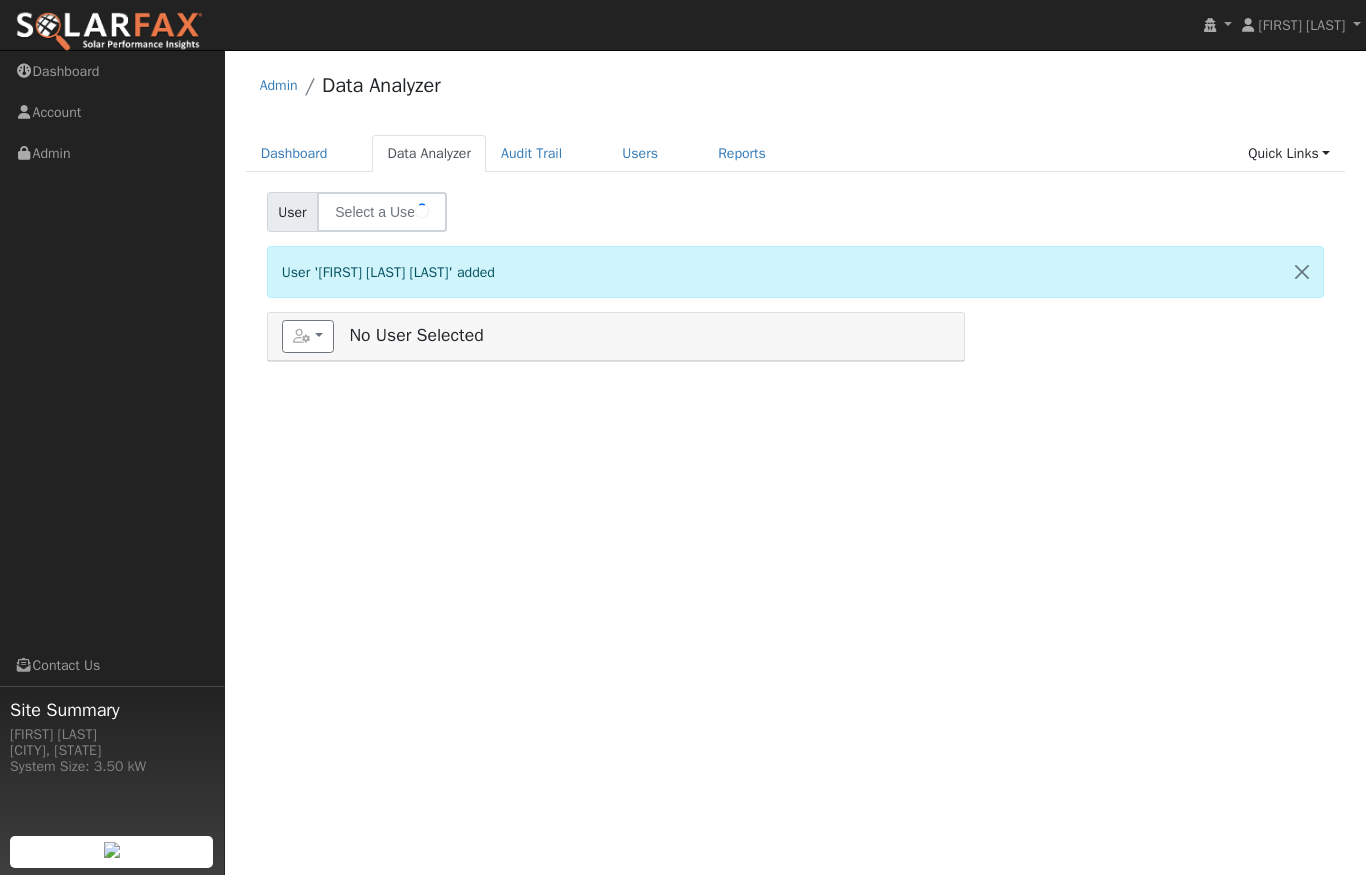 scroll, scrollTop: 0, scrollLeft: 0, axis: both 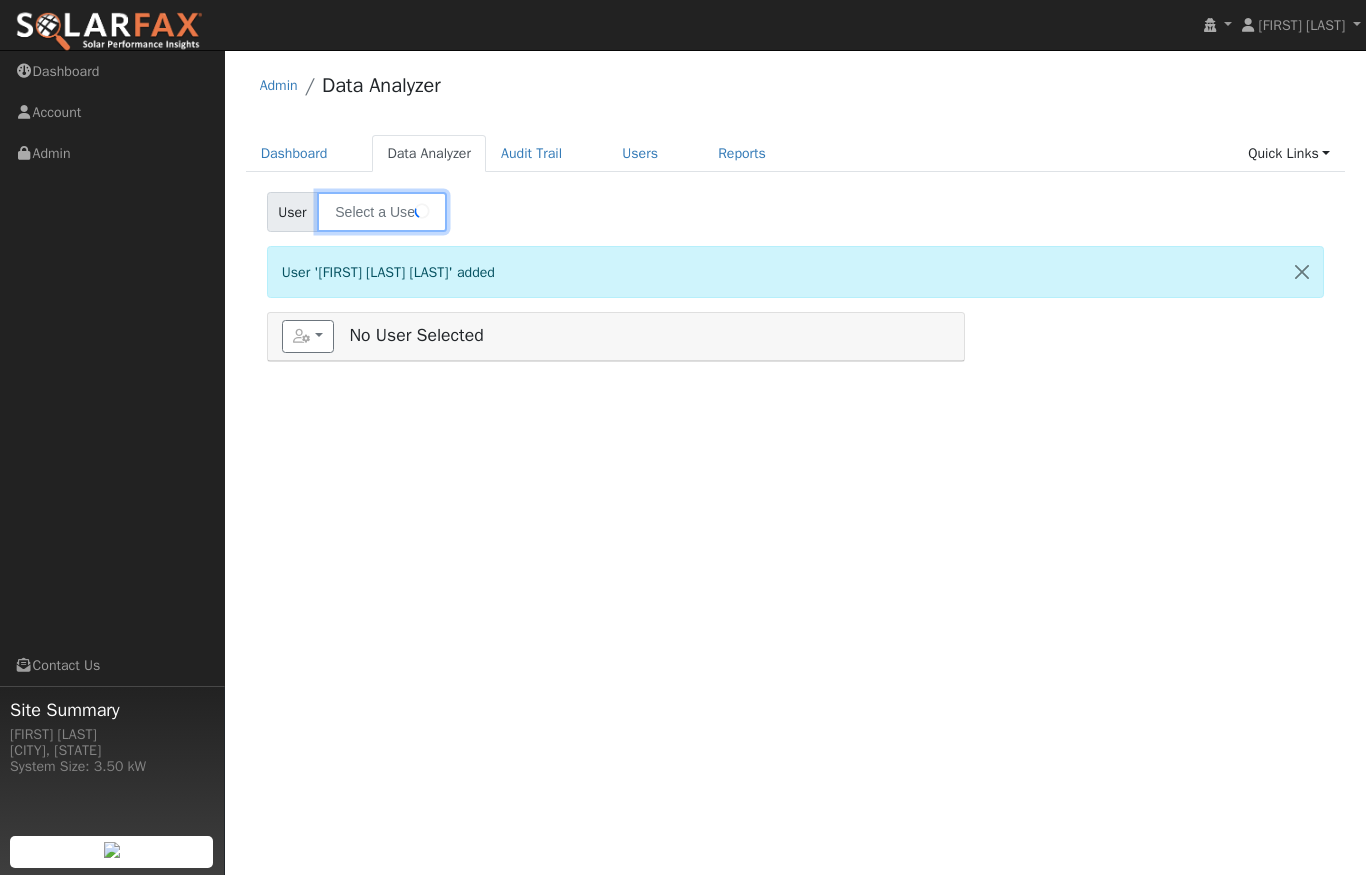 type on "Jesse Washington Atwal" 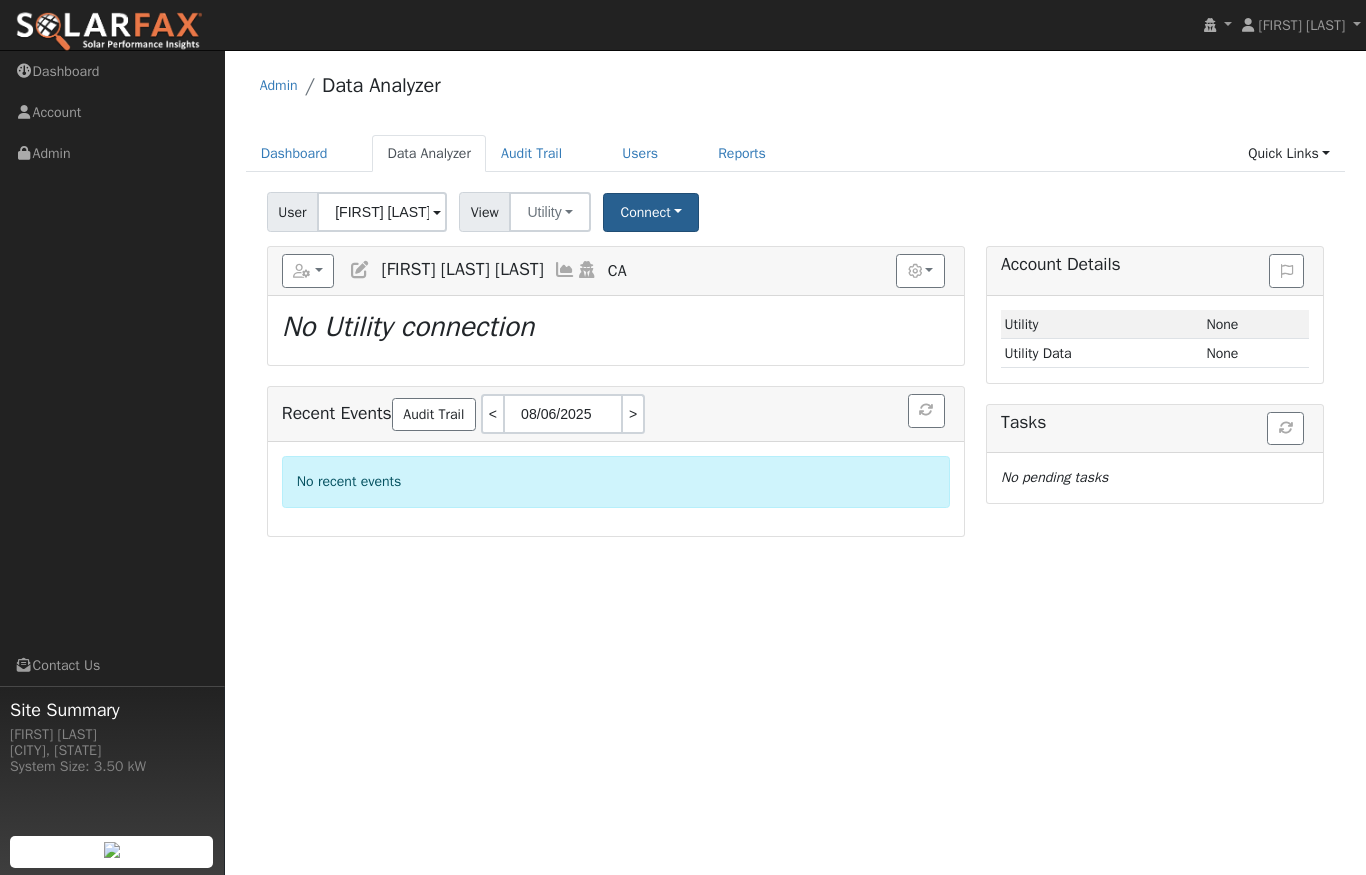 click on "Connect" at bounding box center [651, 212] 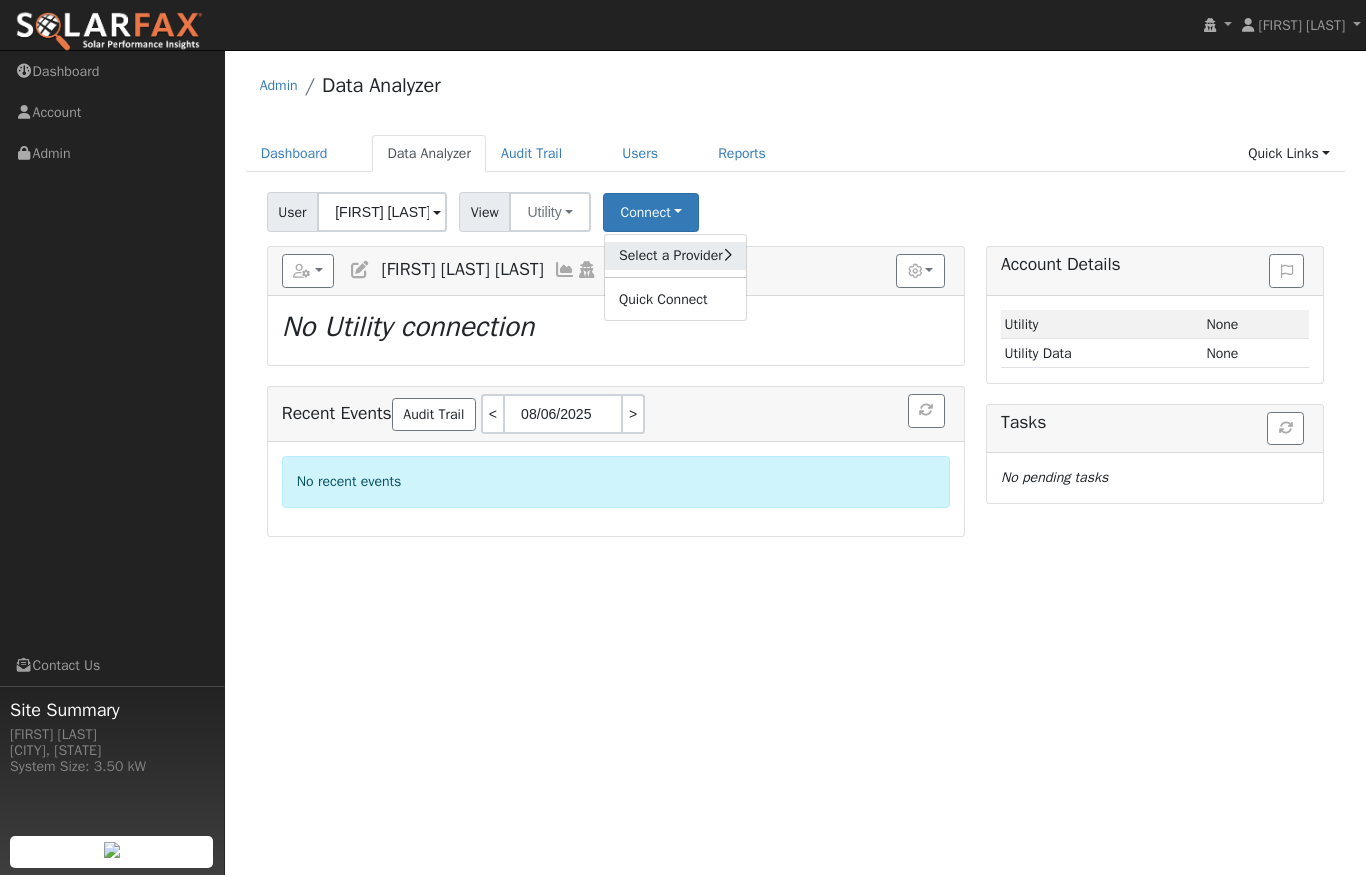 click on "Select a Provider" 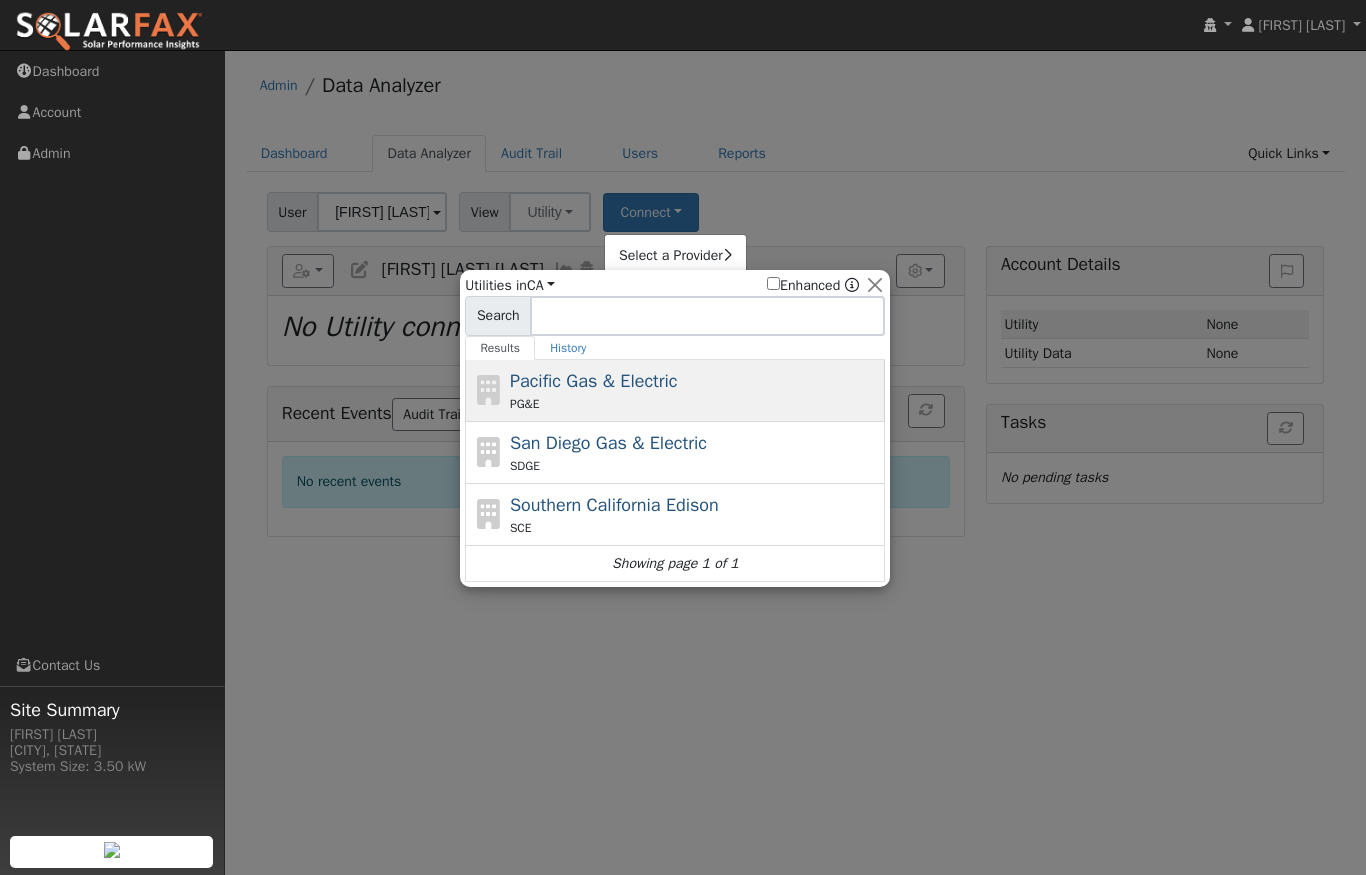 click on "Pacific Gas & Electric" at bounding box center [594, 381] 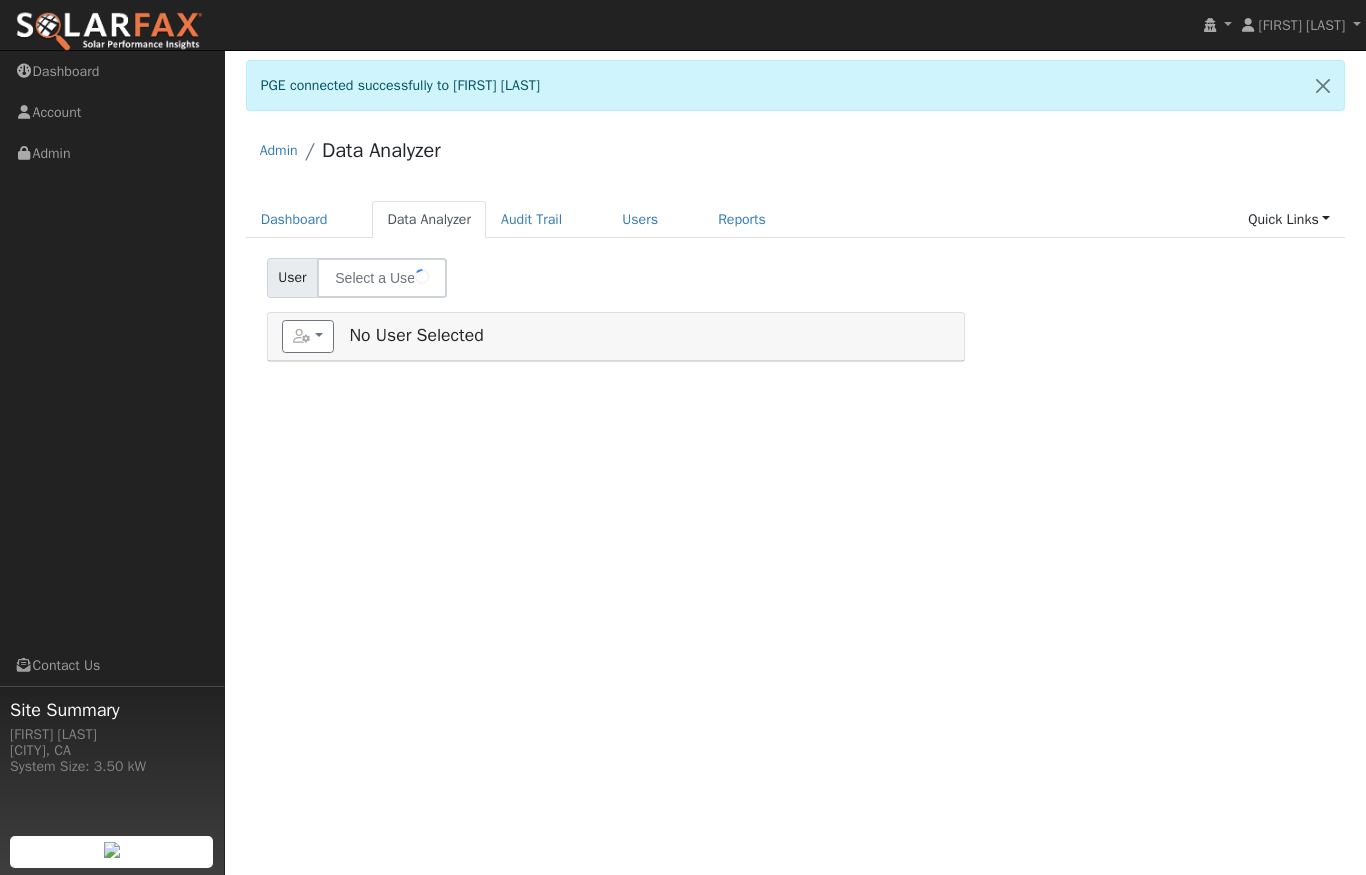 scroll, scrollTop: 0, scrollLeft: 0, axis: both 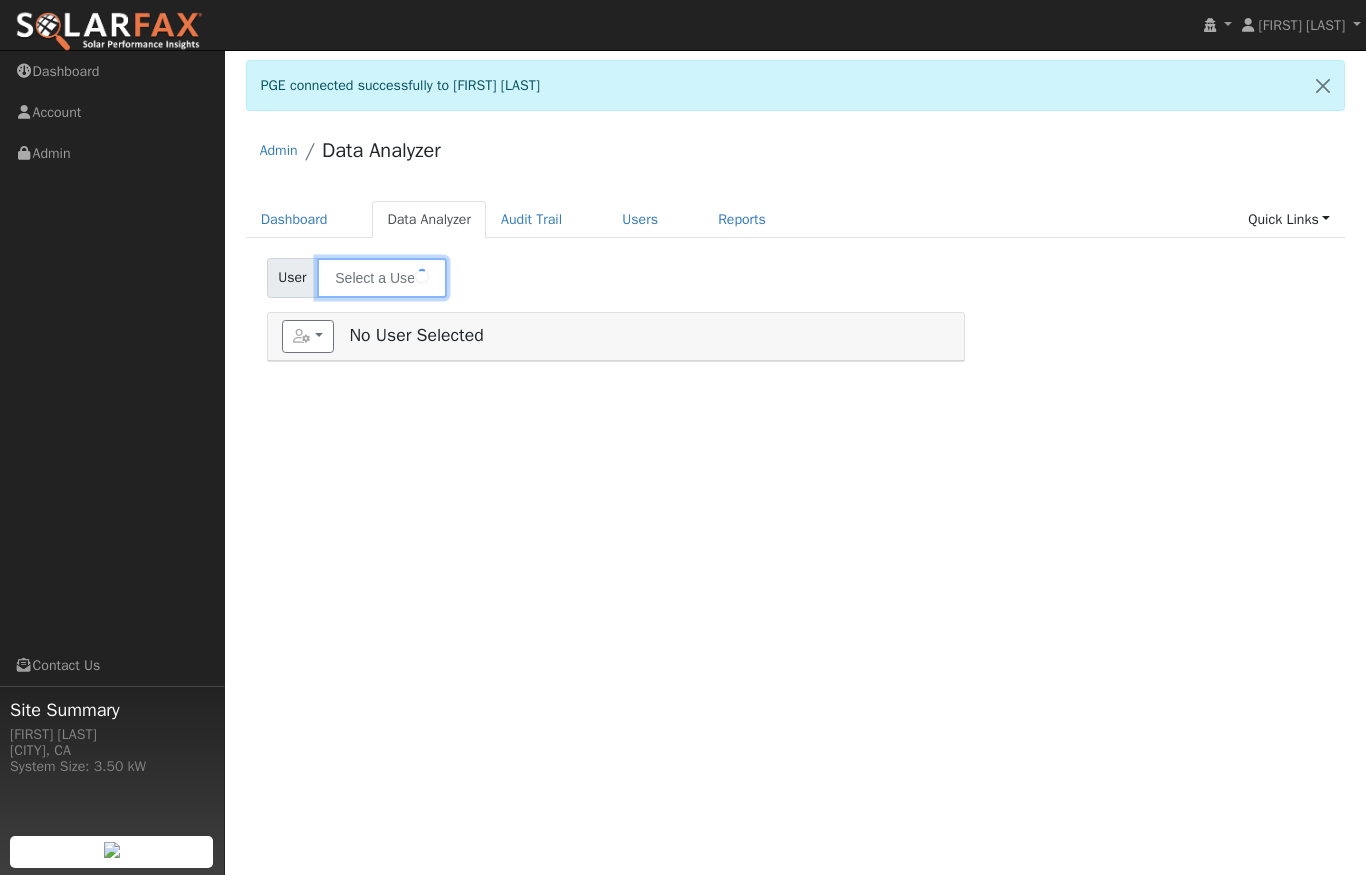 type on "[FIRST] [LAST]" 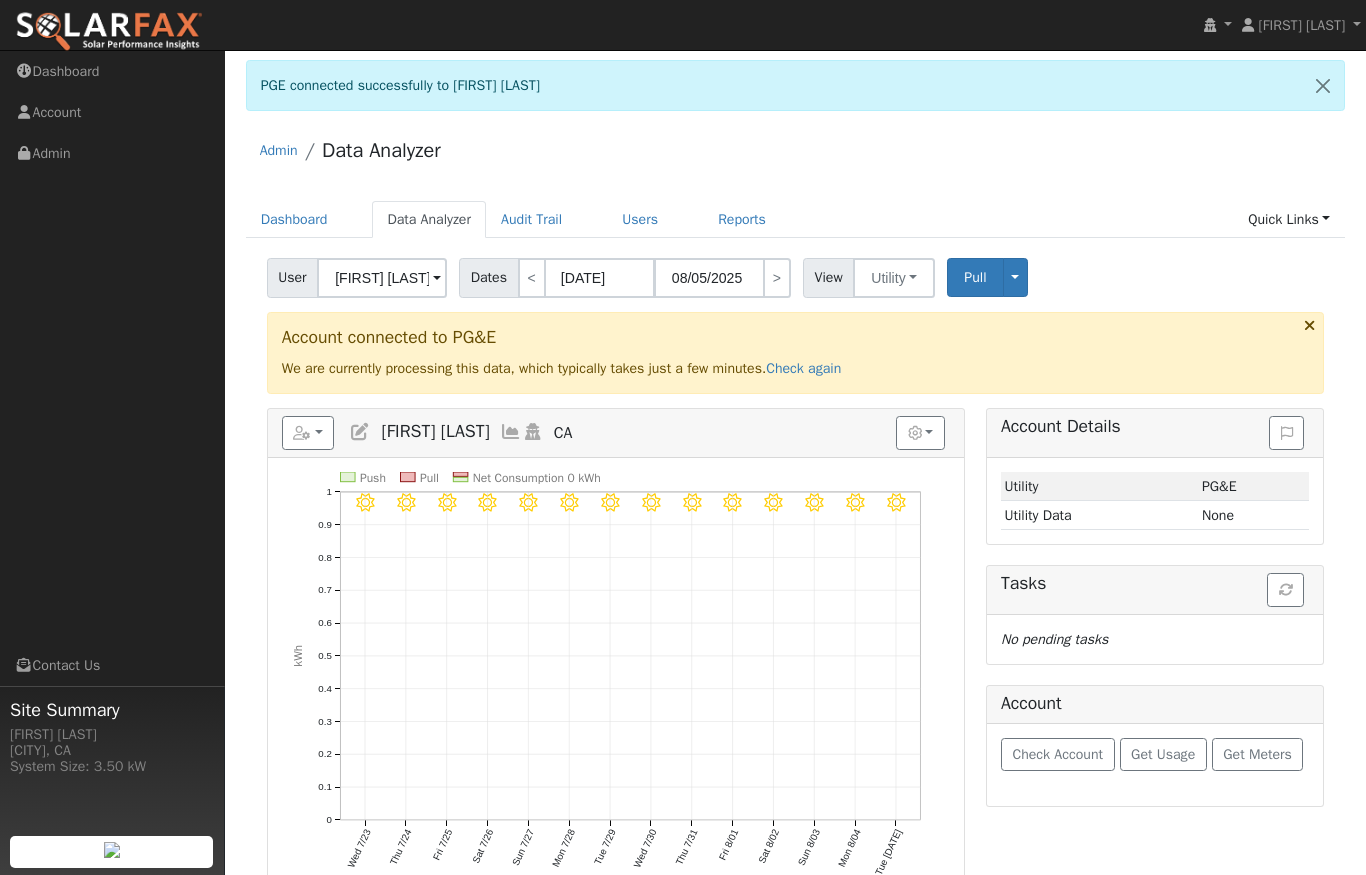 click at bounding box center [1323, 85] 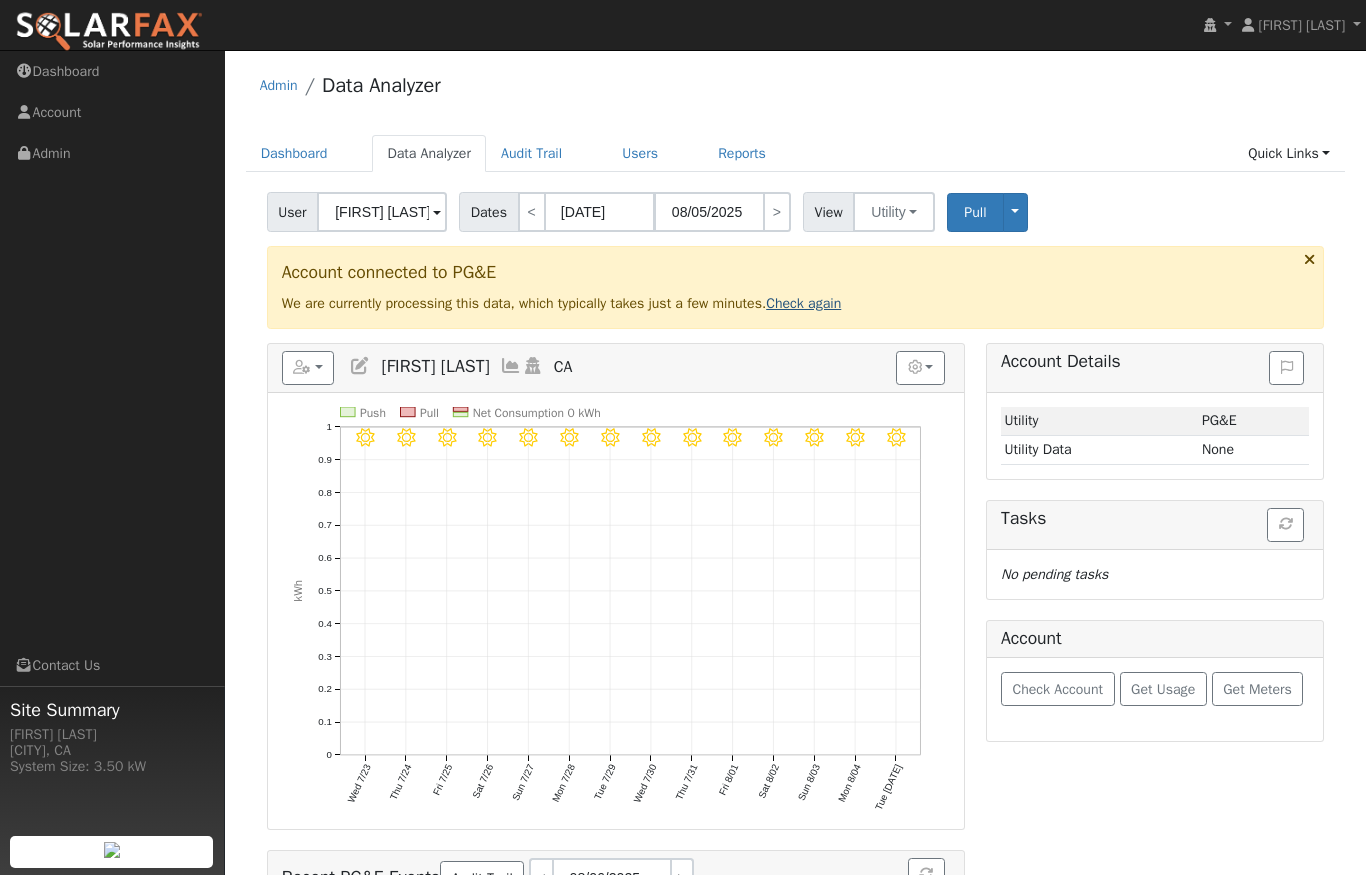 click on "Check again" at bounding box center (803, 303) 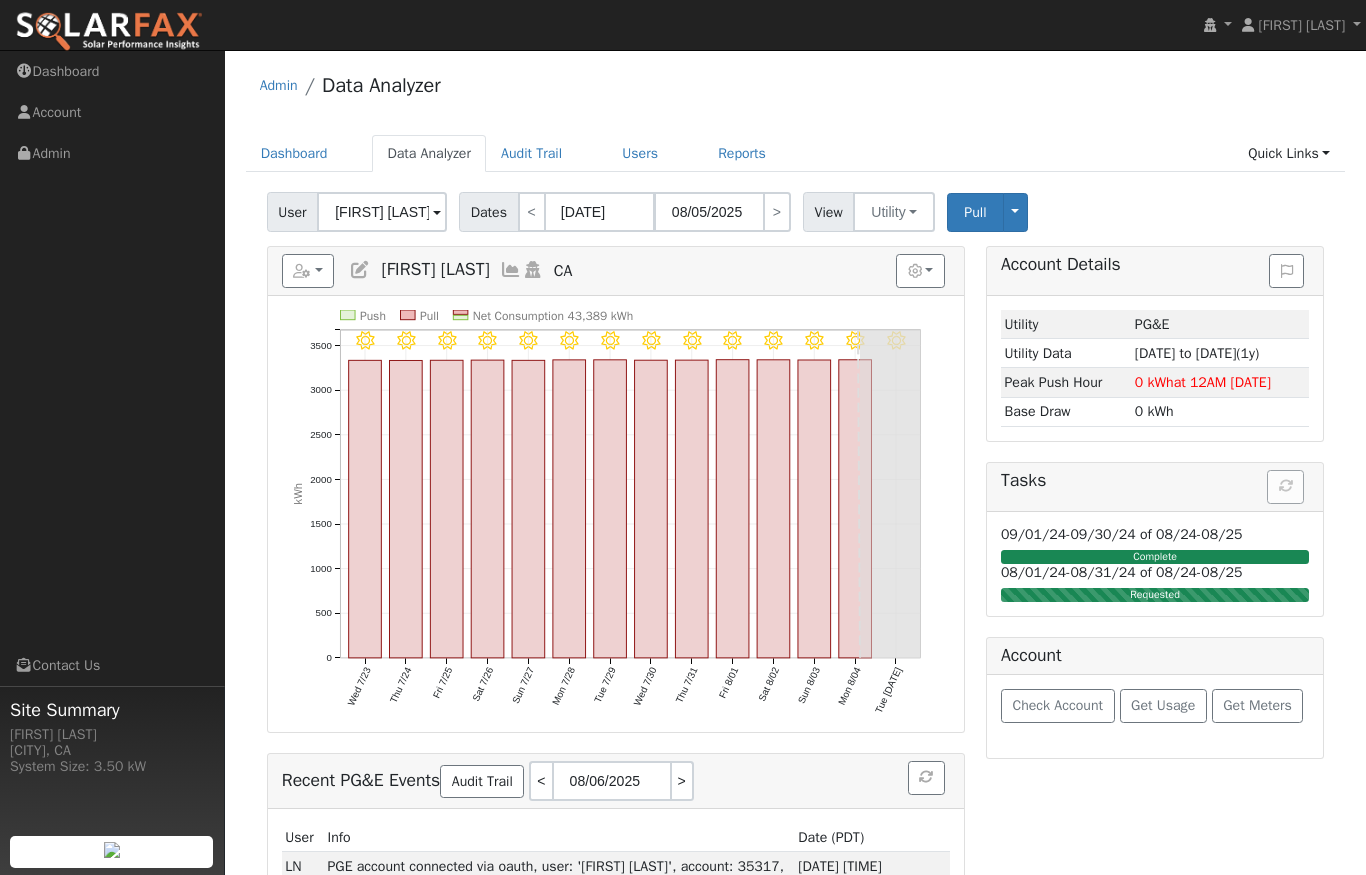 click at bounding box center (511, 270) 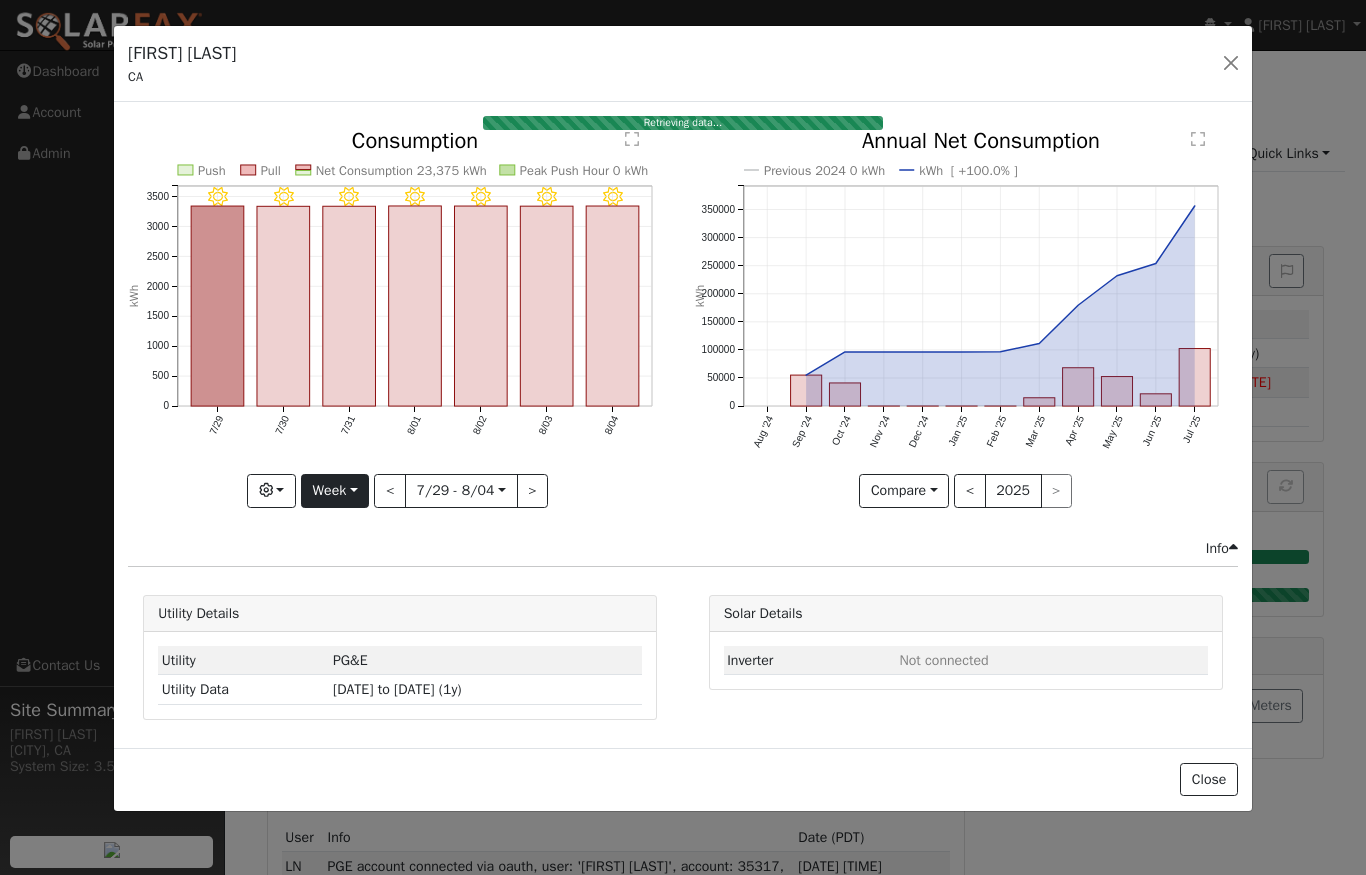 click on "Week" at bounding box center (335, 491) 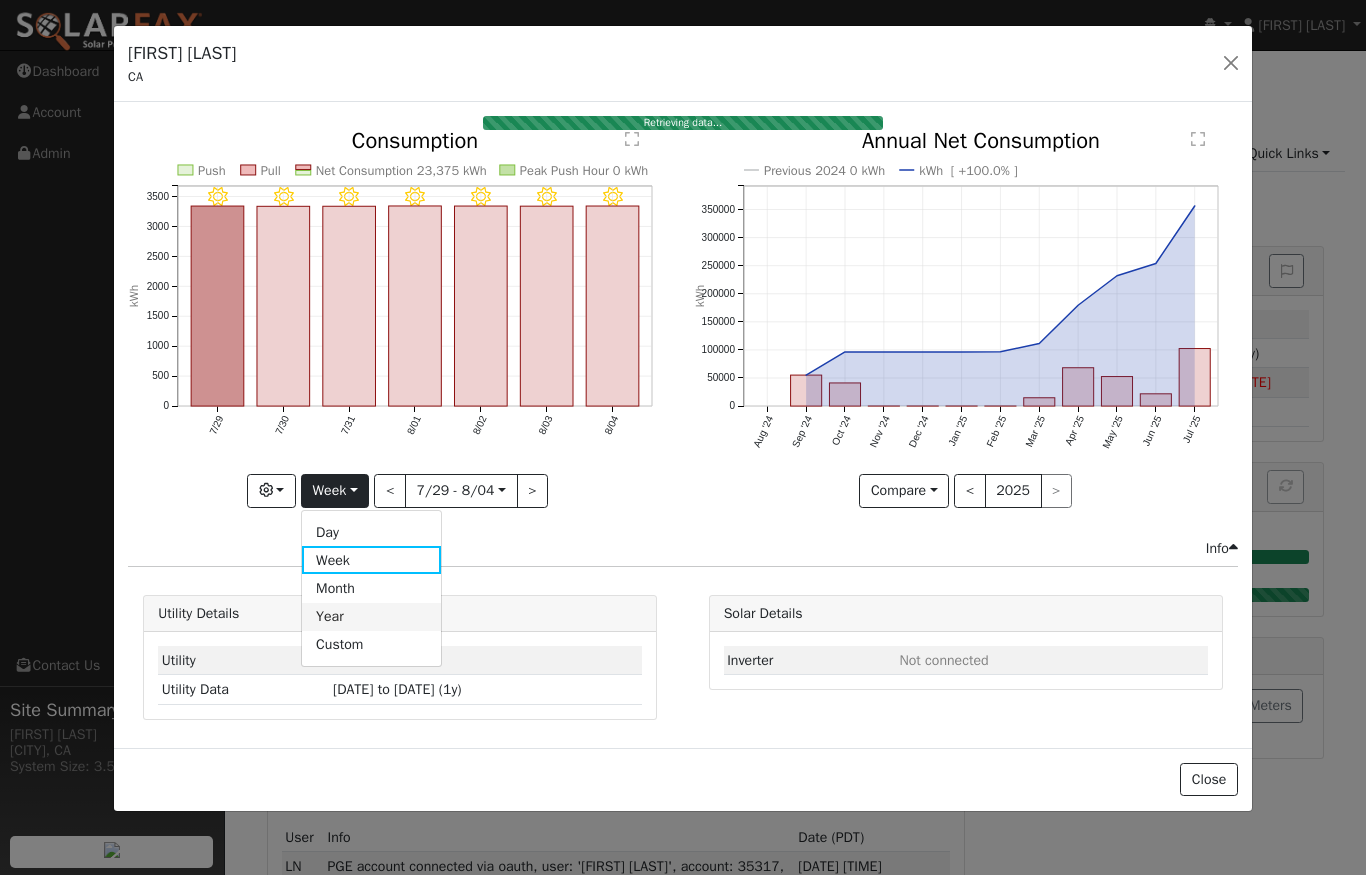 click on "Year" at bounding box center [371, 617] 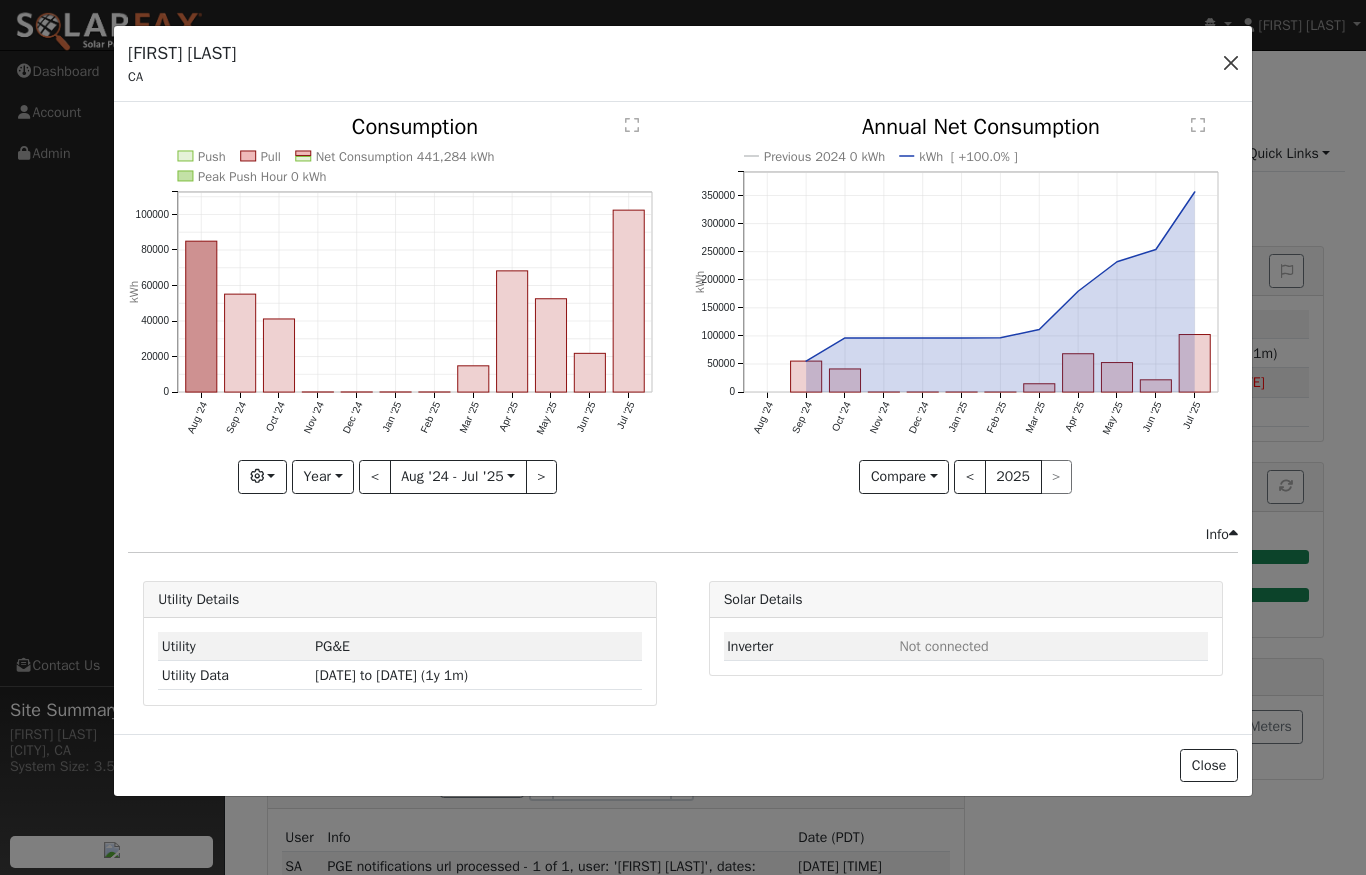 click at bounding box center [1231, 63] 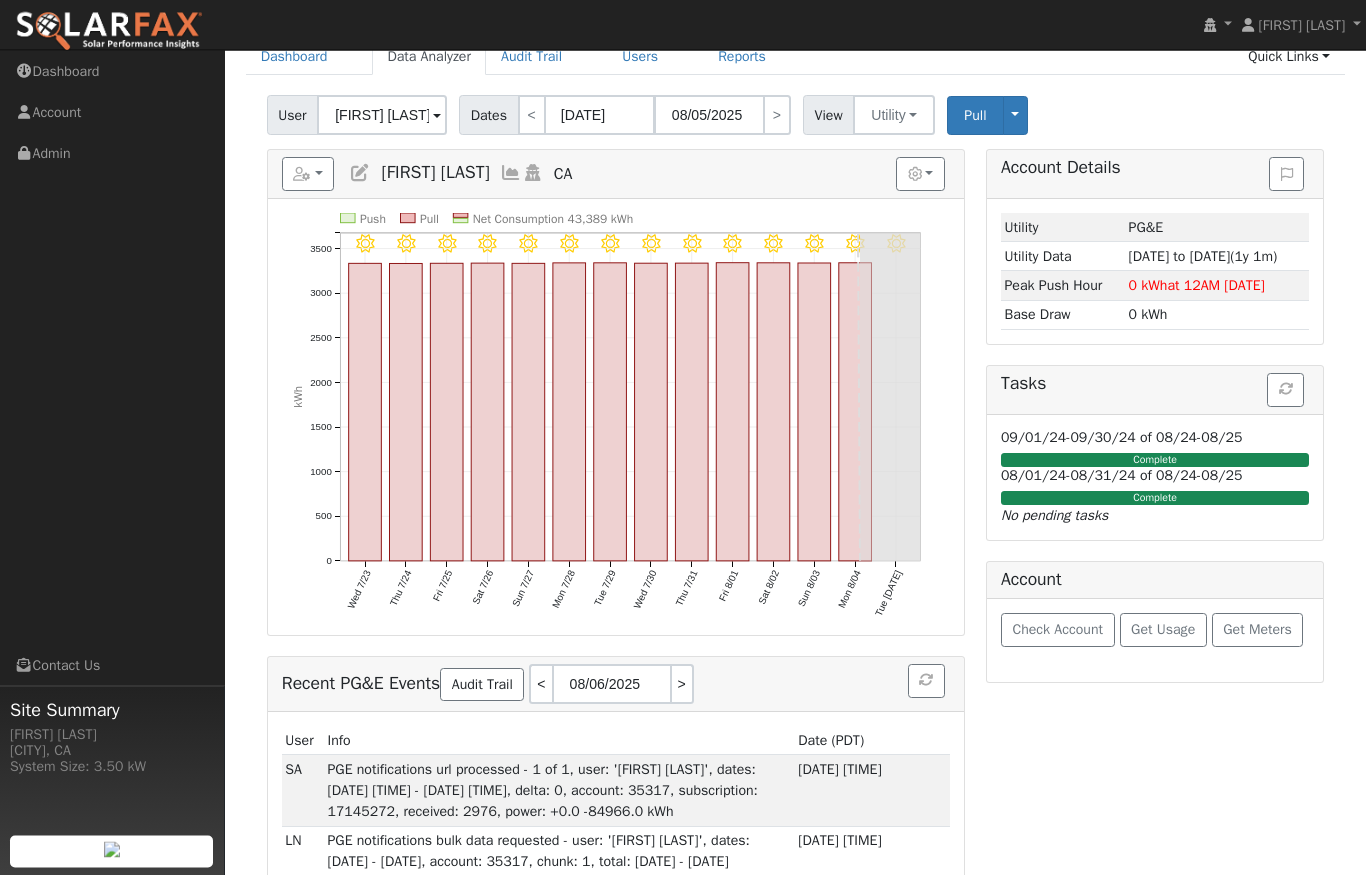 scroll, scrollTop: 0, scrollLeft: 0, axis: both 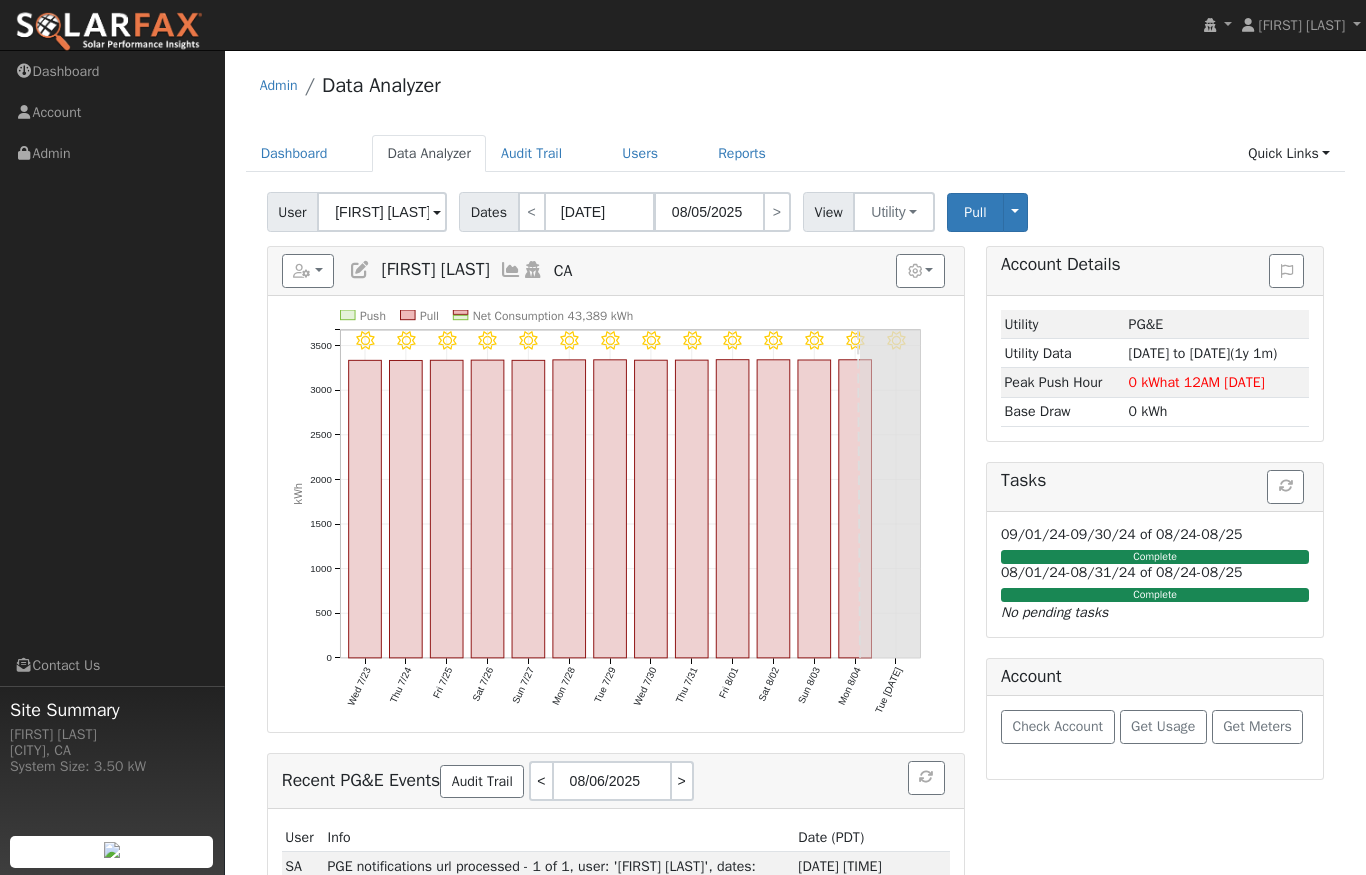 click at bounding box center [511, 270] 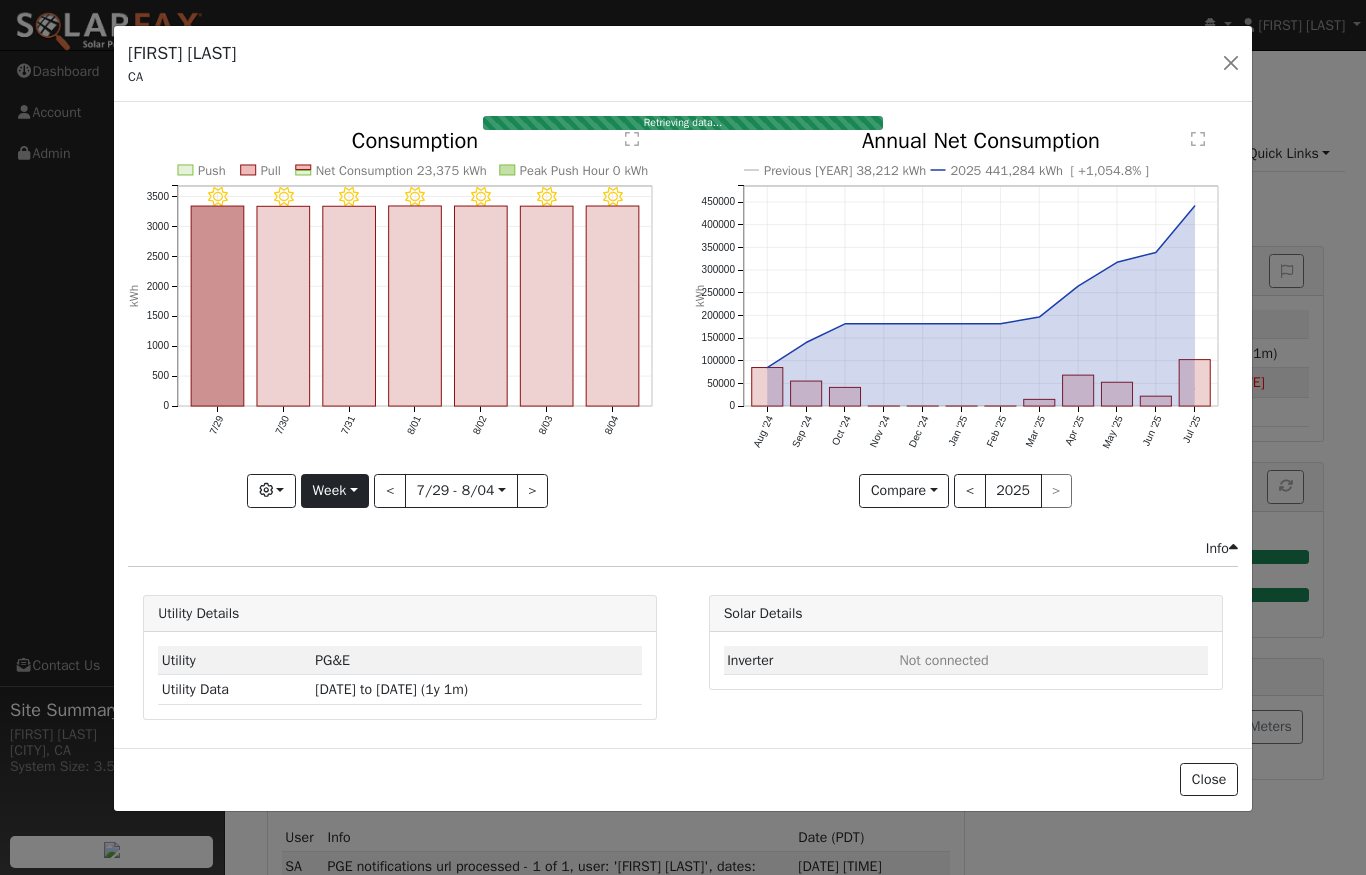 click on "Week" at bounding box center [335, 491] 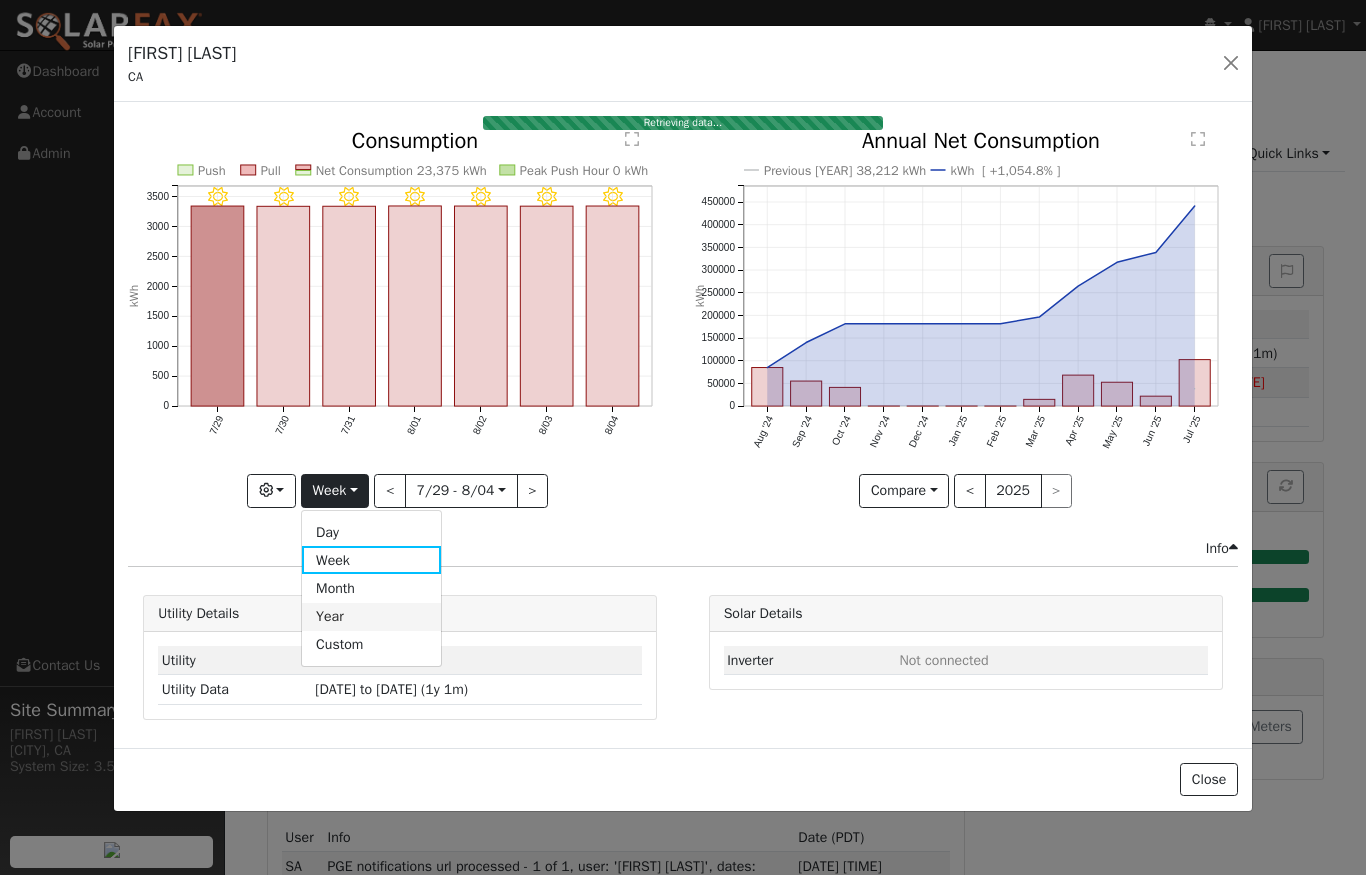 click on "Year" at bounding box center (371, 617) 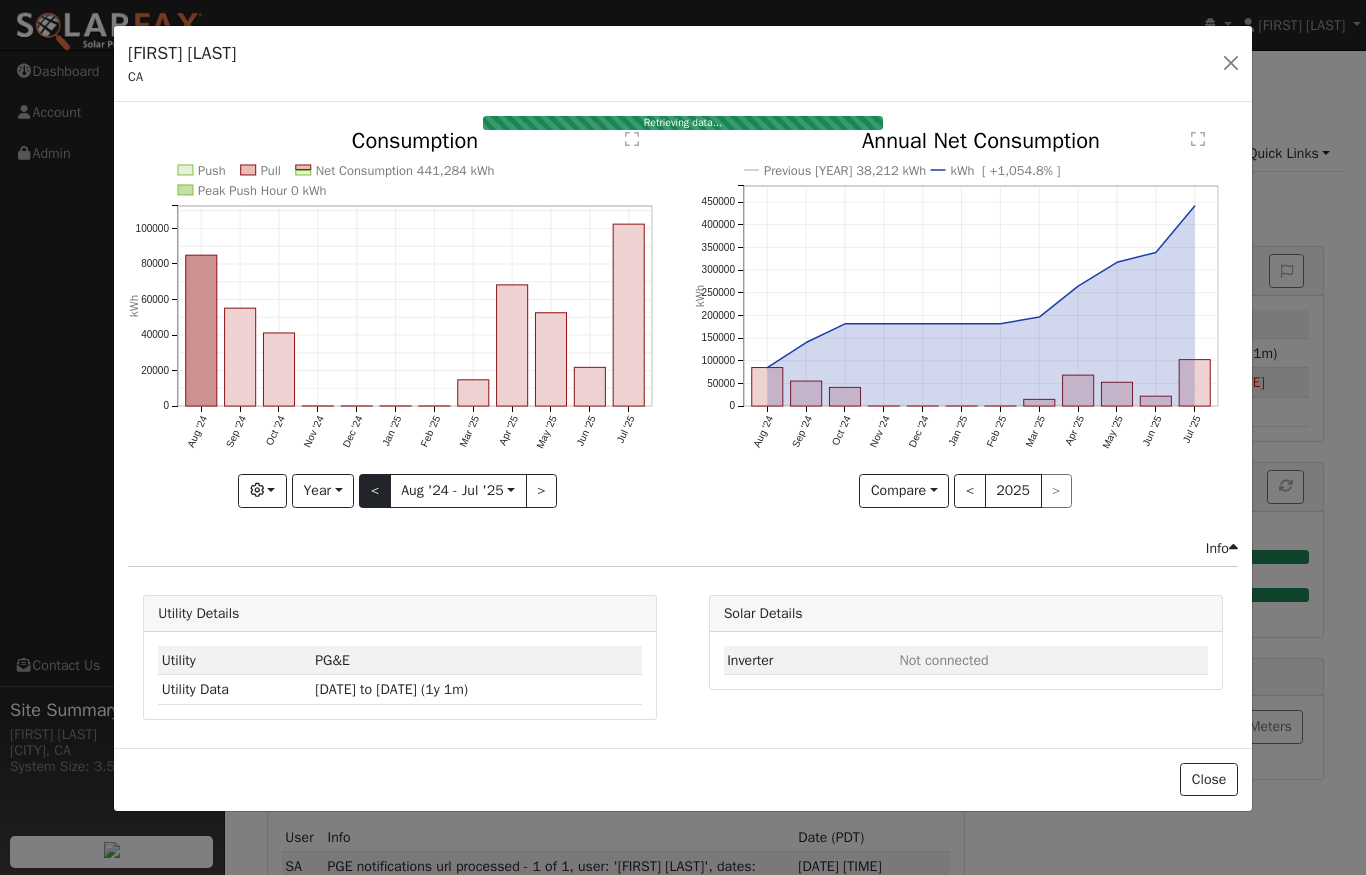 click on "<" at bounding box center [375, 491] 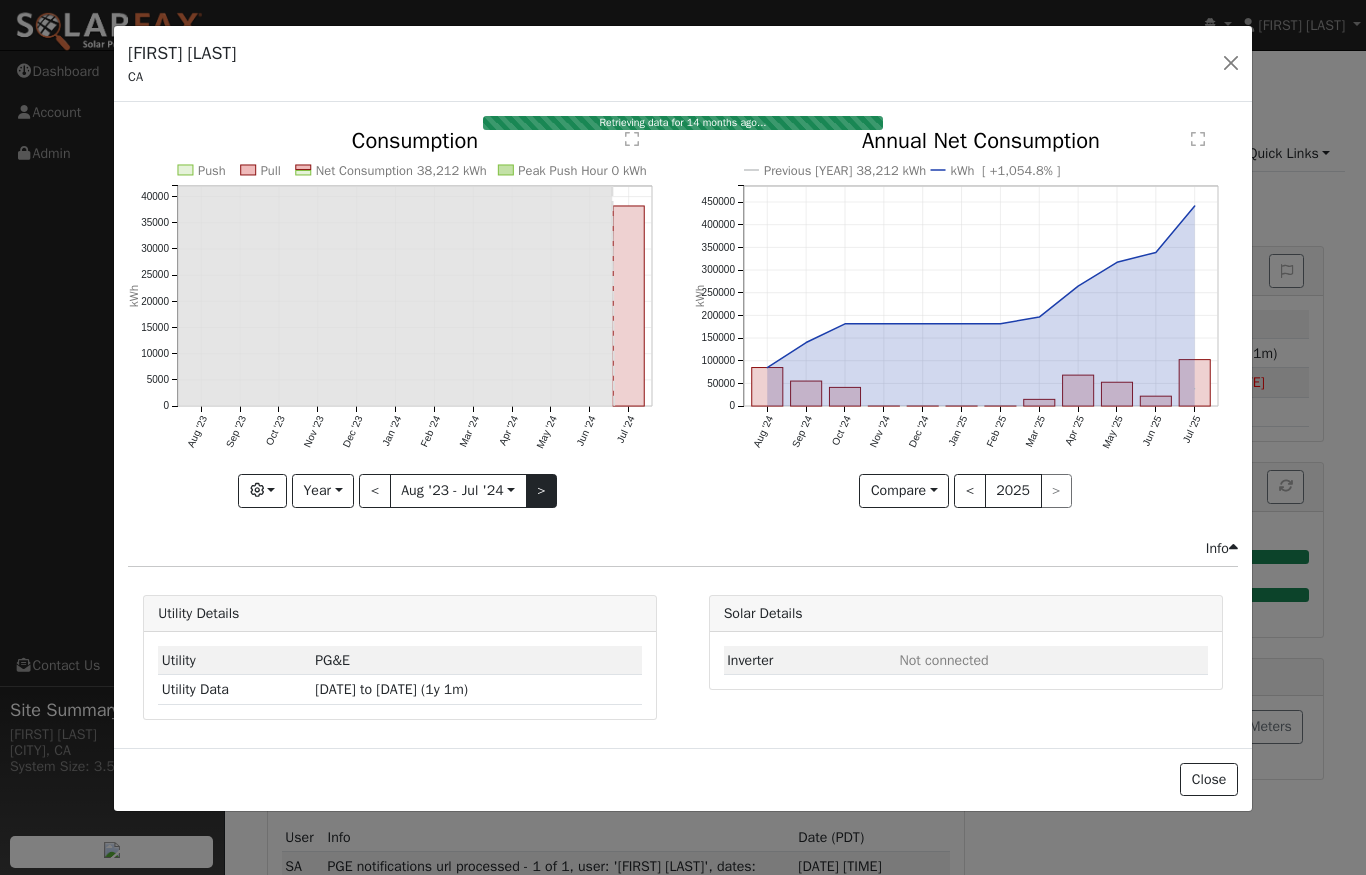 click on ">" at bounding box center [542, 491] 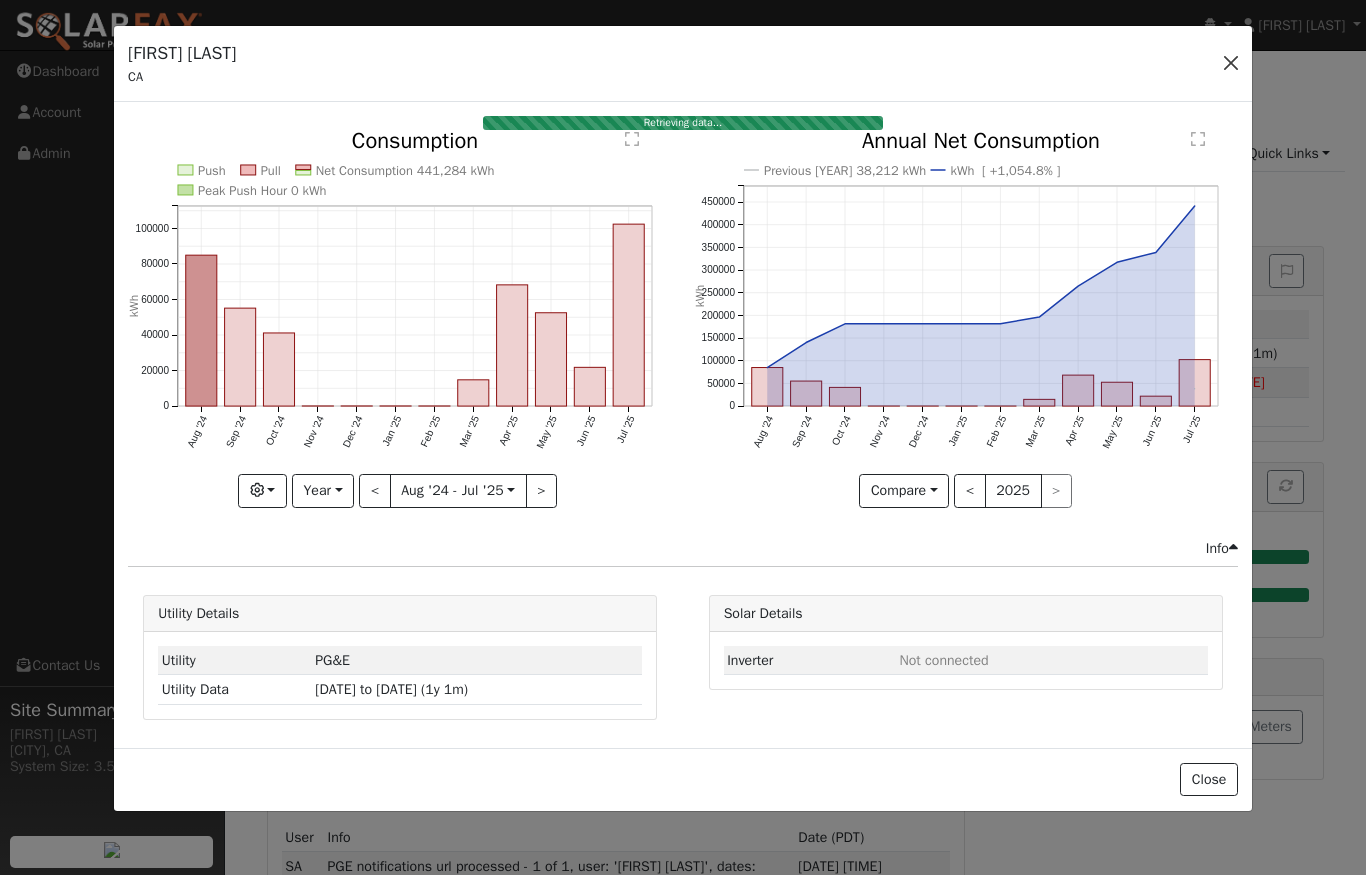 click at bounding box center (1231, 63) 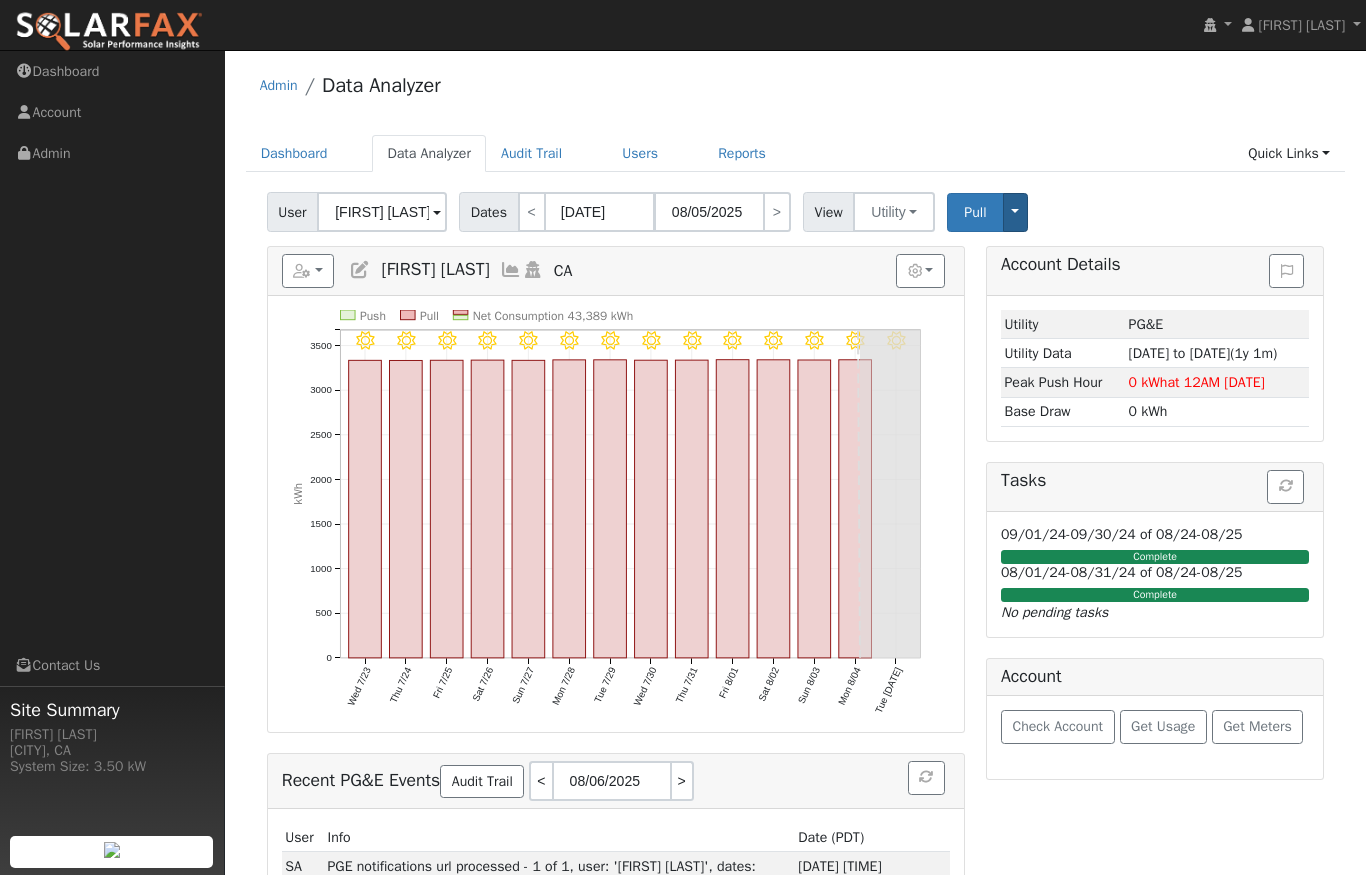 click on "Toggle Dropdown" at bounding box center (1016, 212) 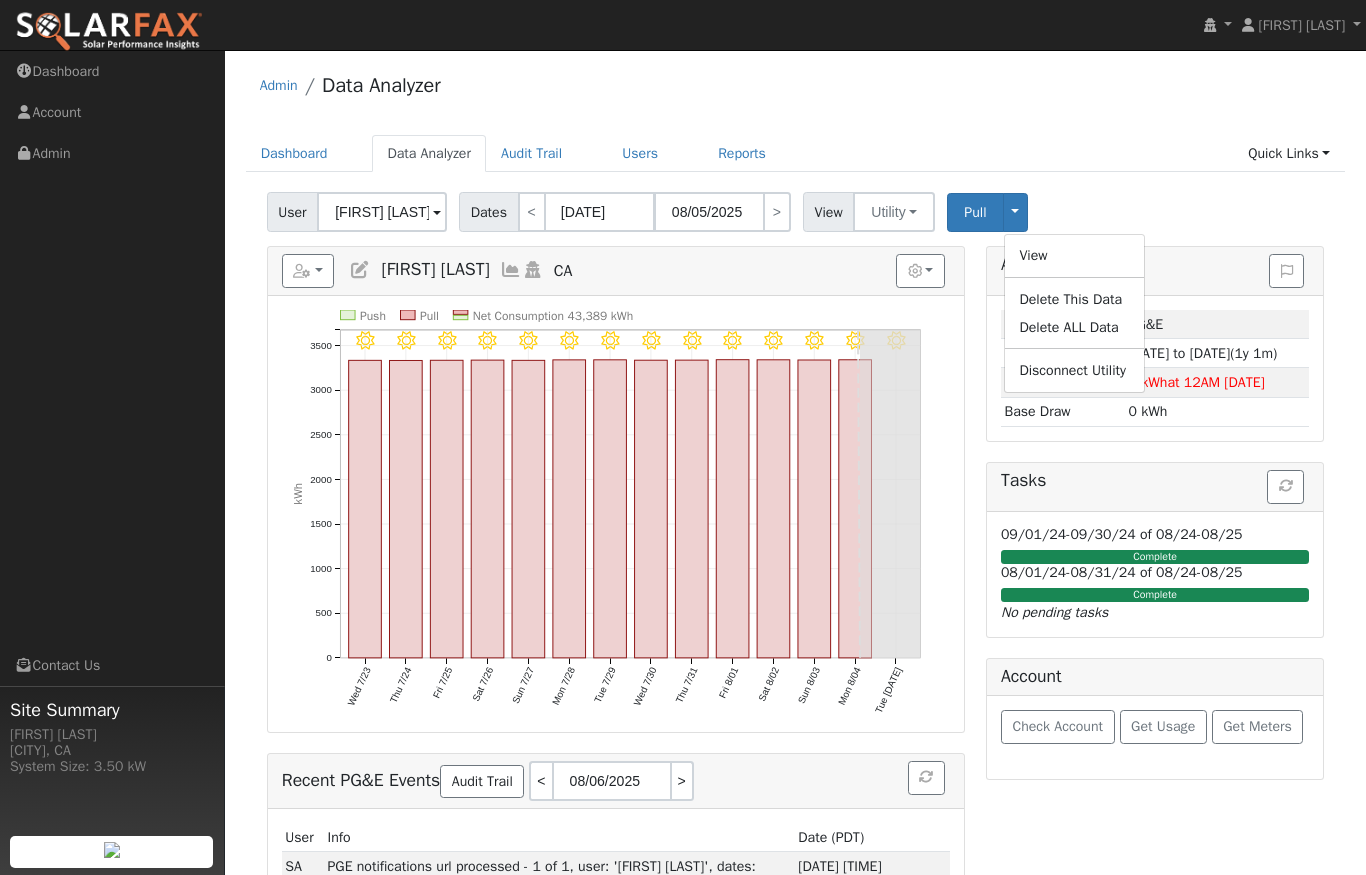 click on "User Jesse Washington Atwal Account   Default Account Default Account CA 95334 Primary Account Dates  <  07/23/2025 08/05/2025 > View Utility Utility Solar Pull Toggle Dropdown View Delete This Data Delete ALL Data Disconnect Utility Are you sure you want to delete Jesse Washington Atwal's PG&E data from 07/23/2025 to 08/05/2025?  Back   Delete  Are you sure you want to delete ALL Jesse Washington Atwal's PG&E data? Be careful: this cannot be undone.  Back   Delete  Disconnecting PG&E. Do you also want to delete all of the PG&E data?  - Delete data if disconnecting or connecting to different data.  - Keep data if reconnecting to same data.  Be careful: this cannot be undone.  Cancel  No  Yes Switch PG&E meter to Unknown (Usage Point). This will delete all of the current meter data and pull new meter data. Be careful: this cannot be undone.  Cancel   Confirm  No" at bounding box center (795, 208) 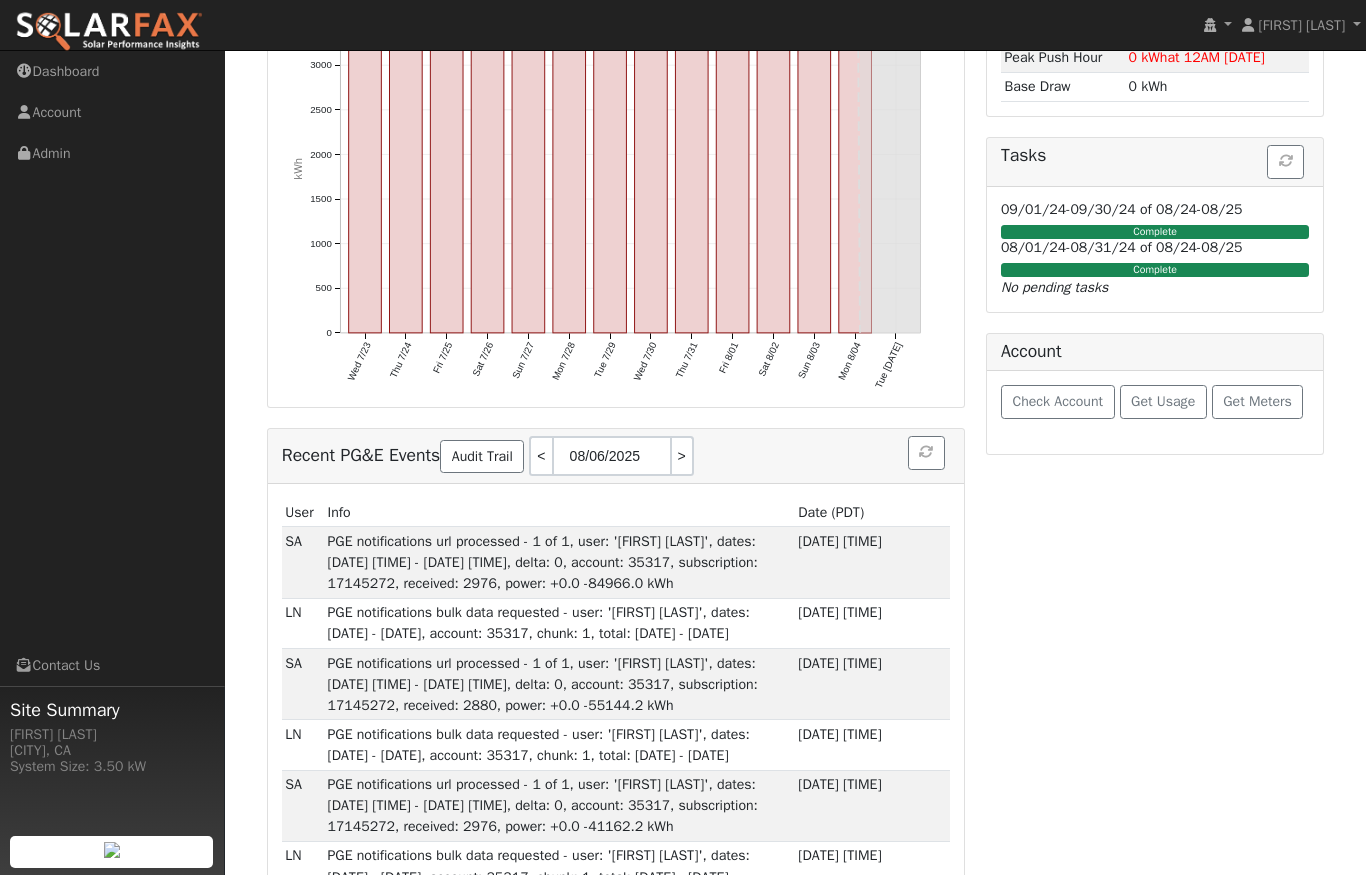 scroll, scrollTop: 0, scrollLeft: 0, axis: both 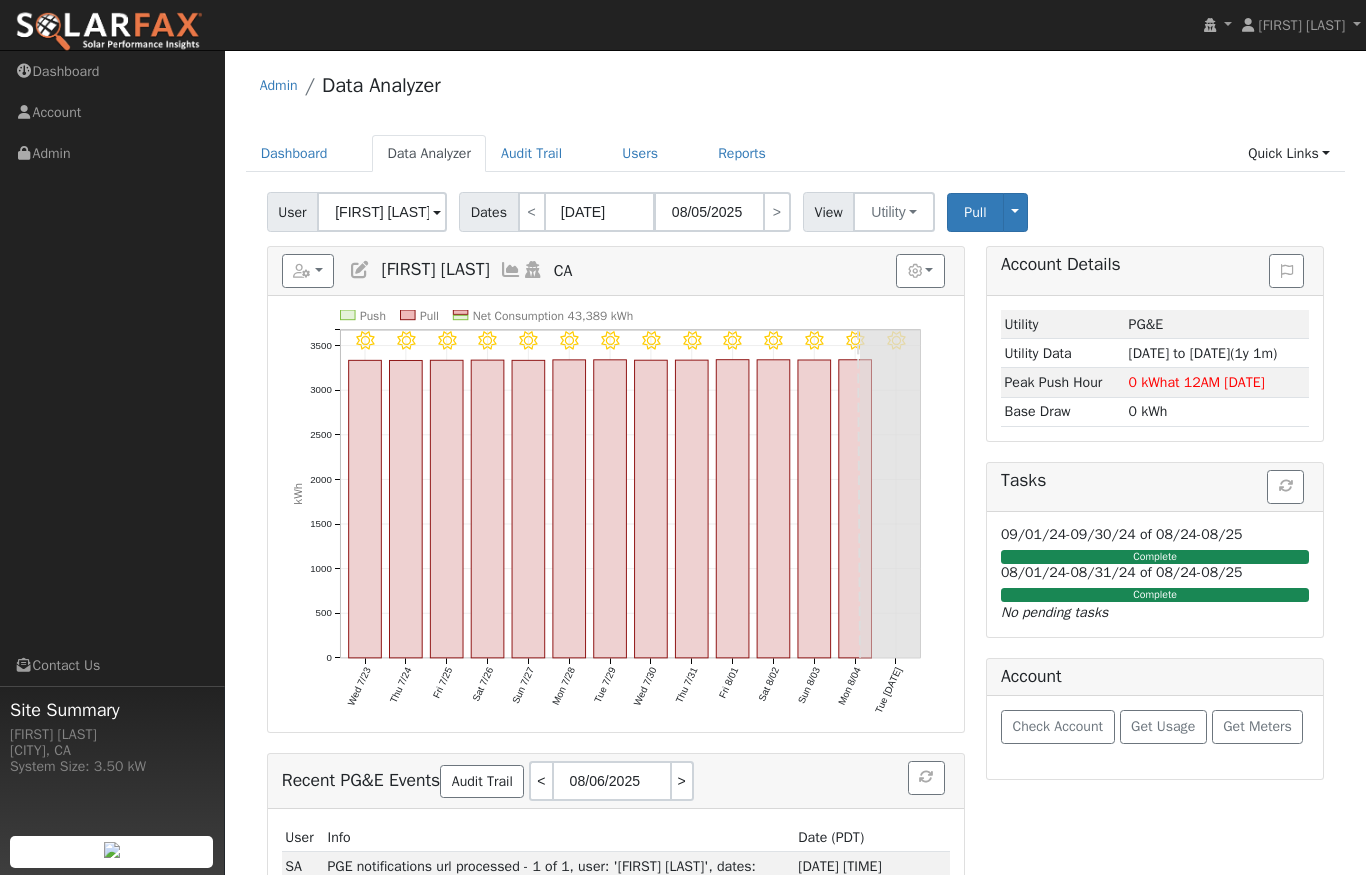 click at bounding box center (511, 270) 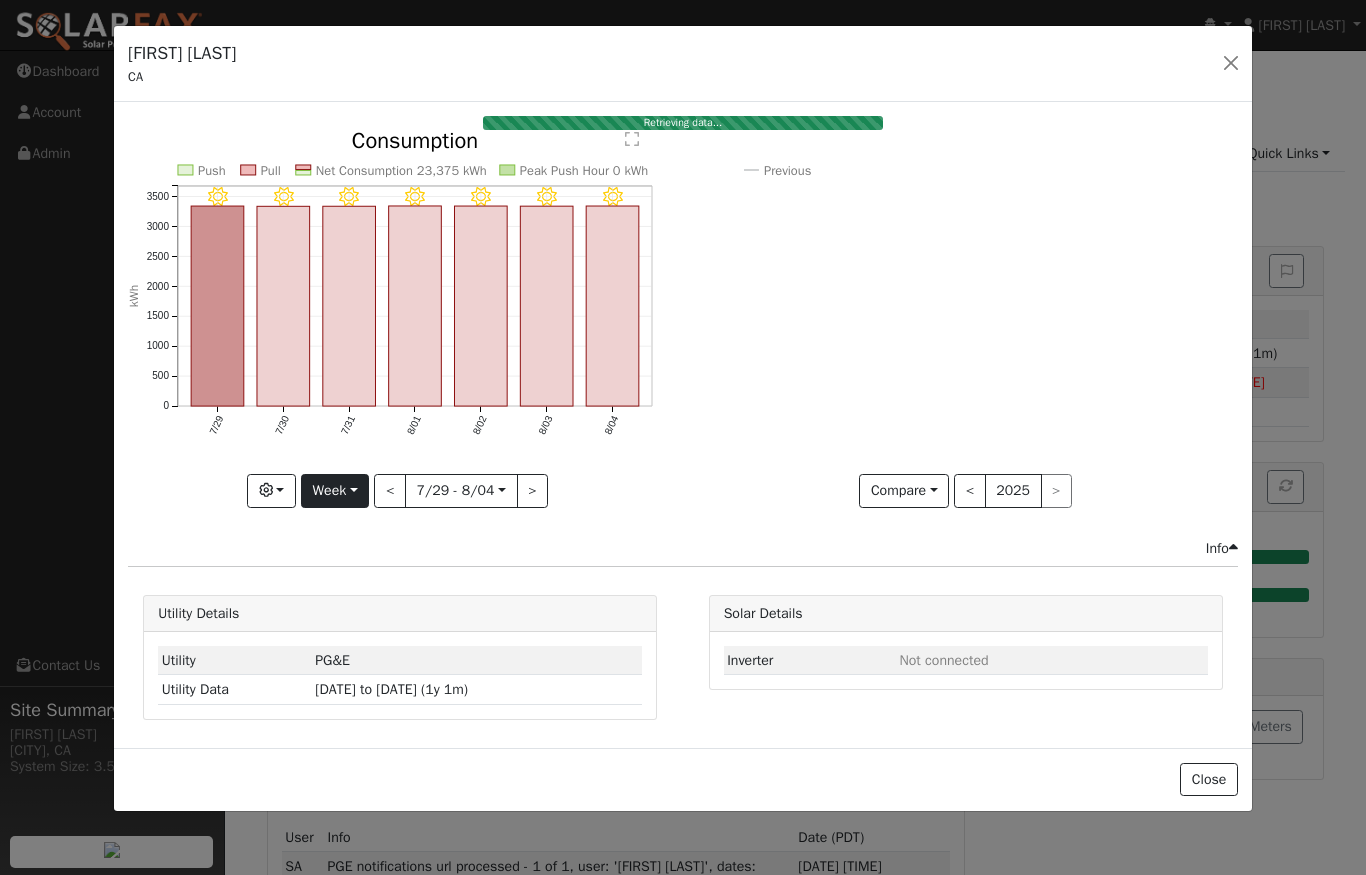 click on "Week" at bounding box center [335, 491] 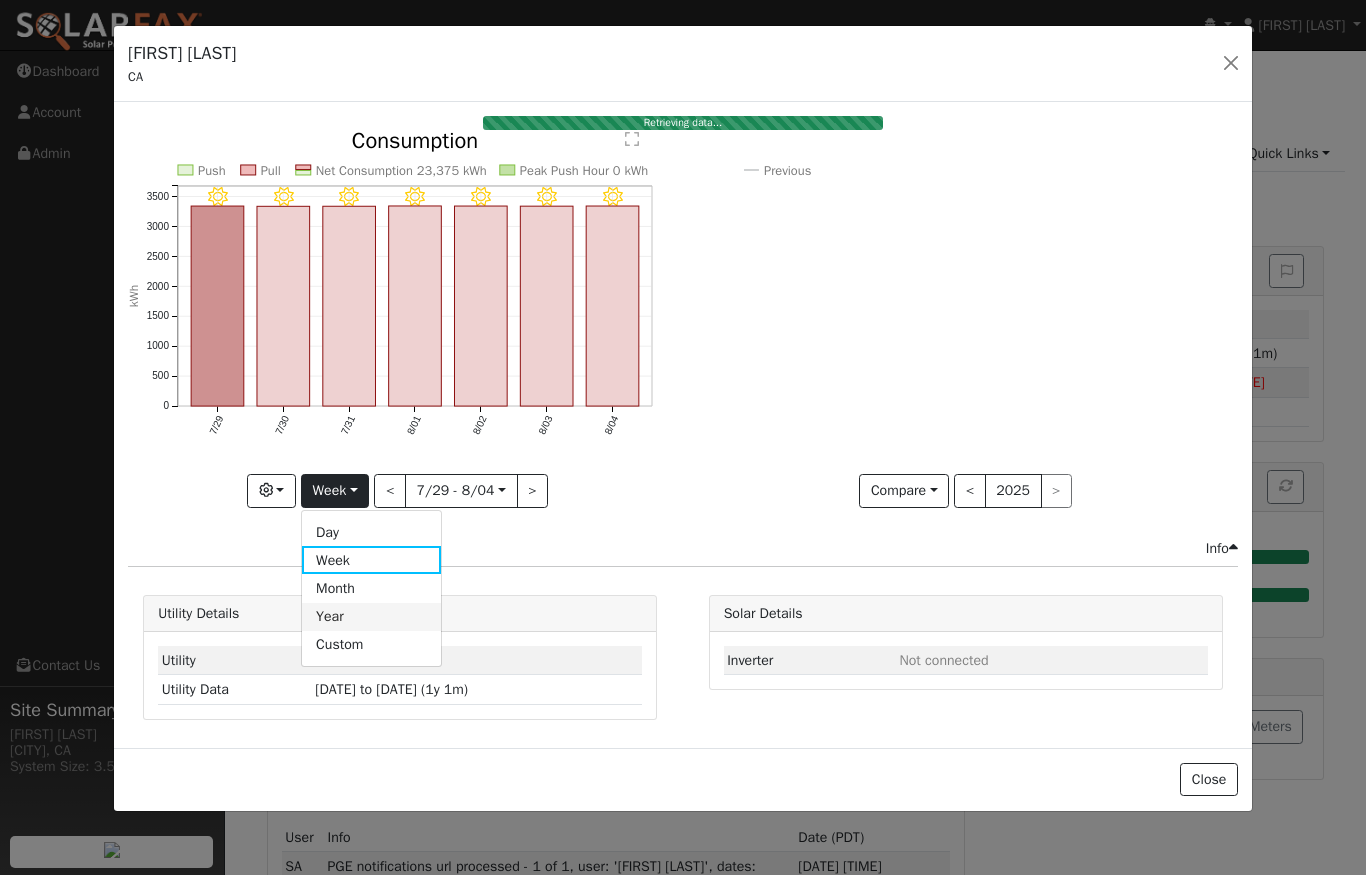 click on "Year" at bounding box center [371, 617] 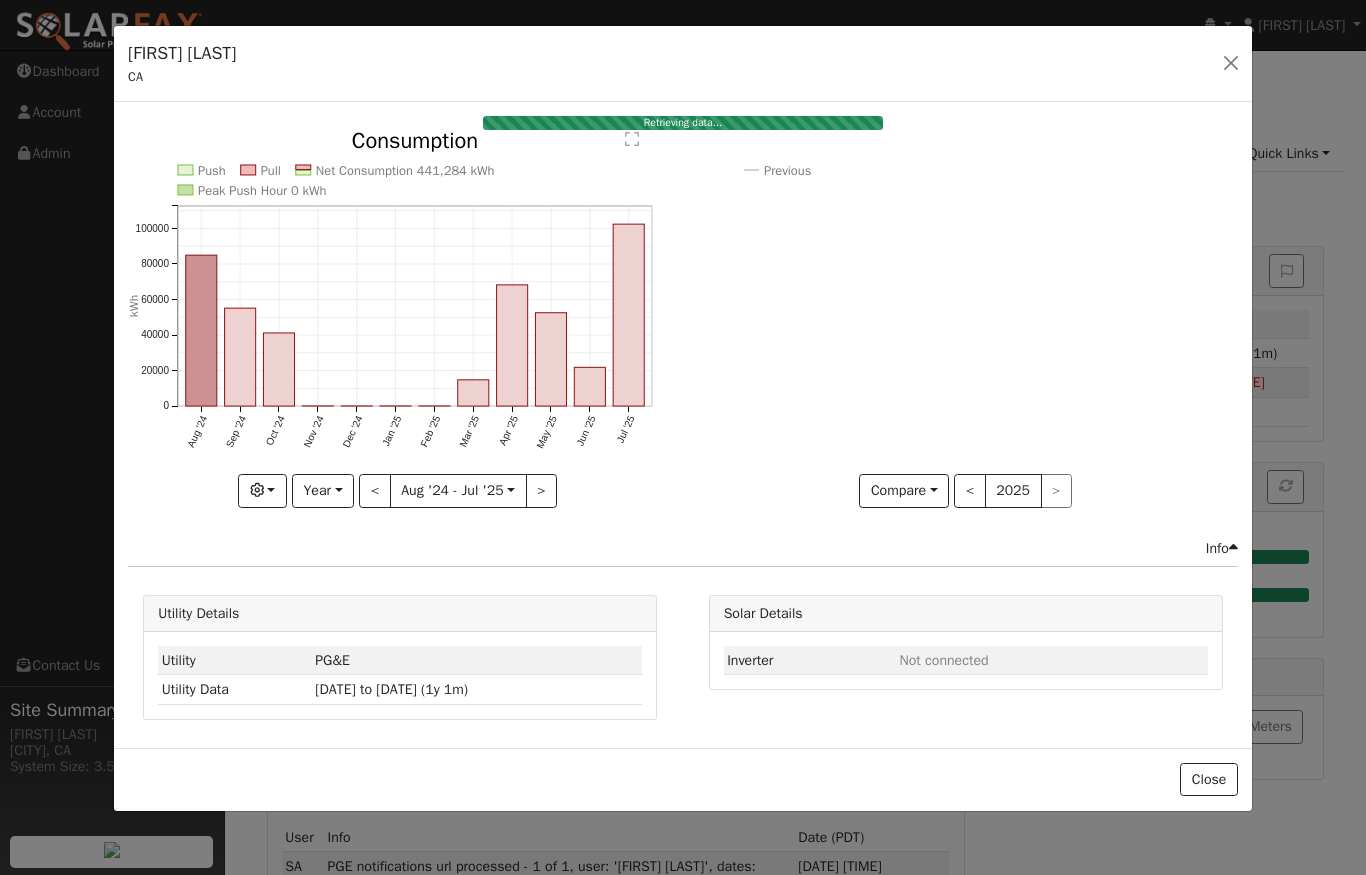 click on "" 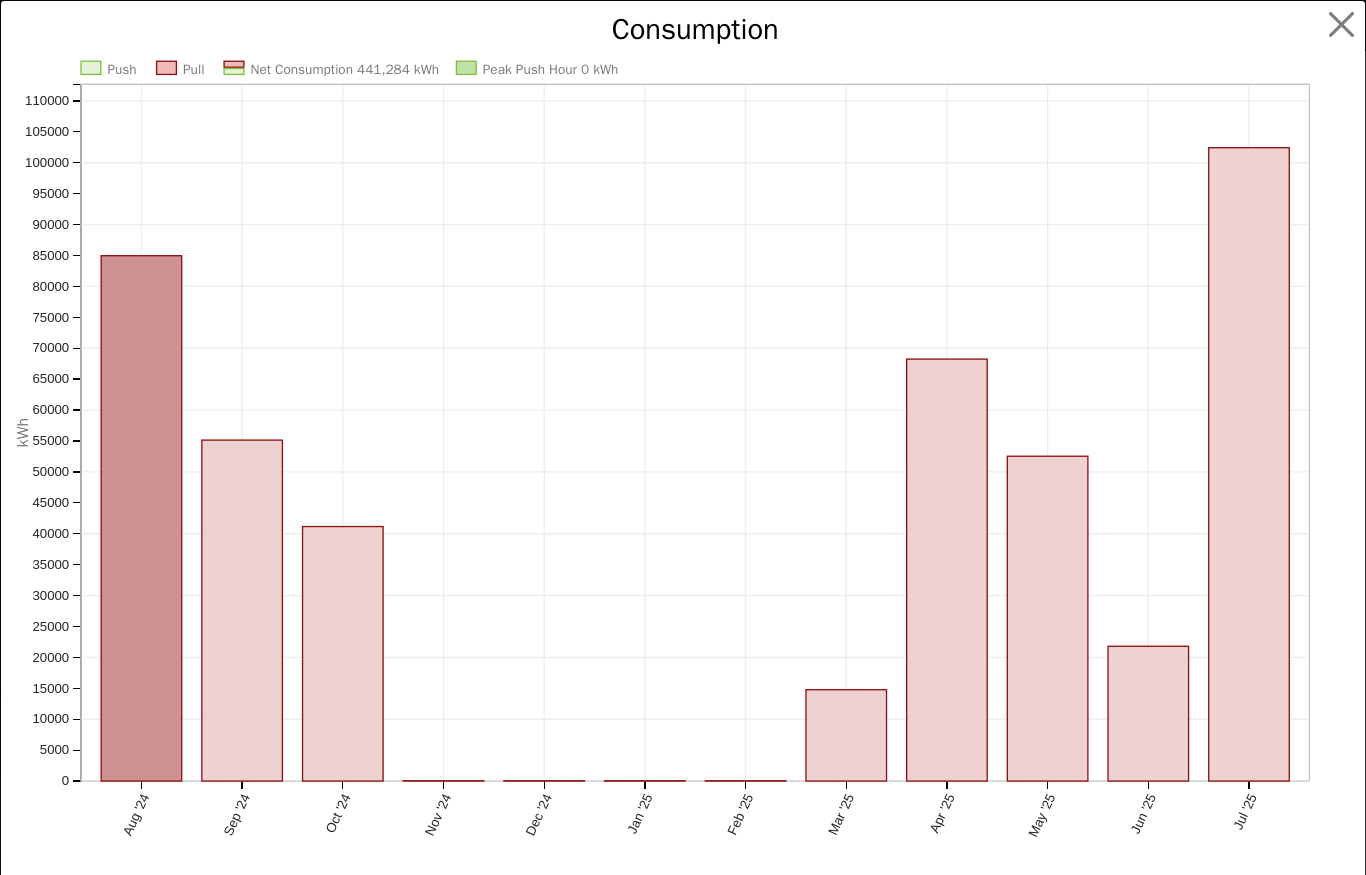 click at bounding box center (1342, 25) 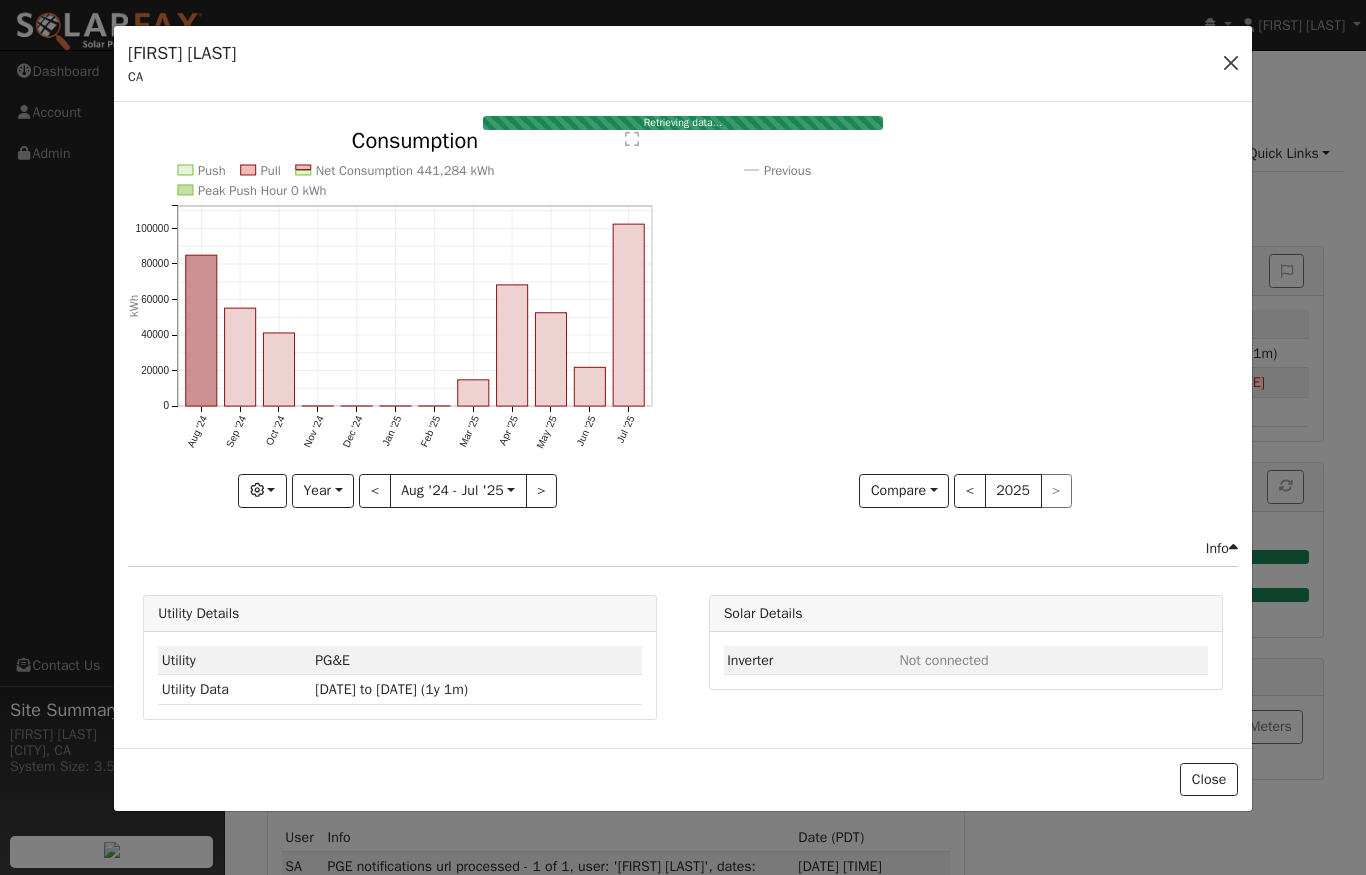 click at bounding box center (1231, 63) 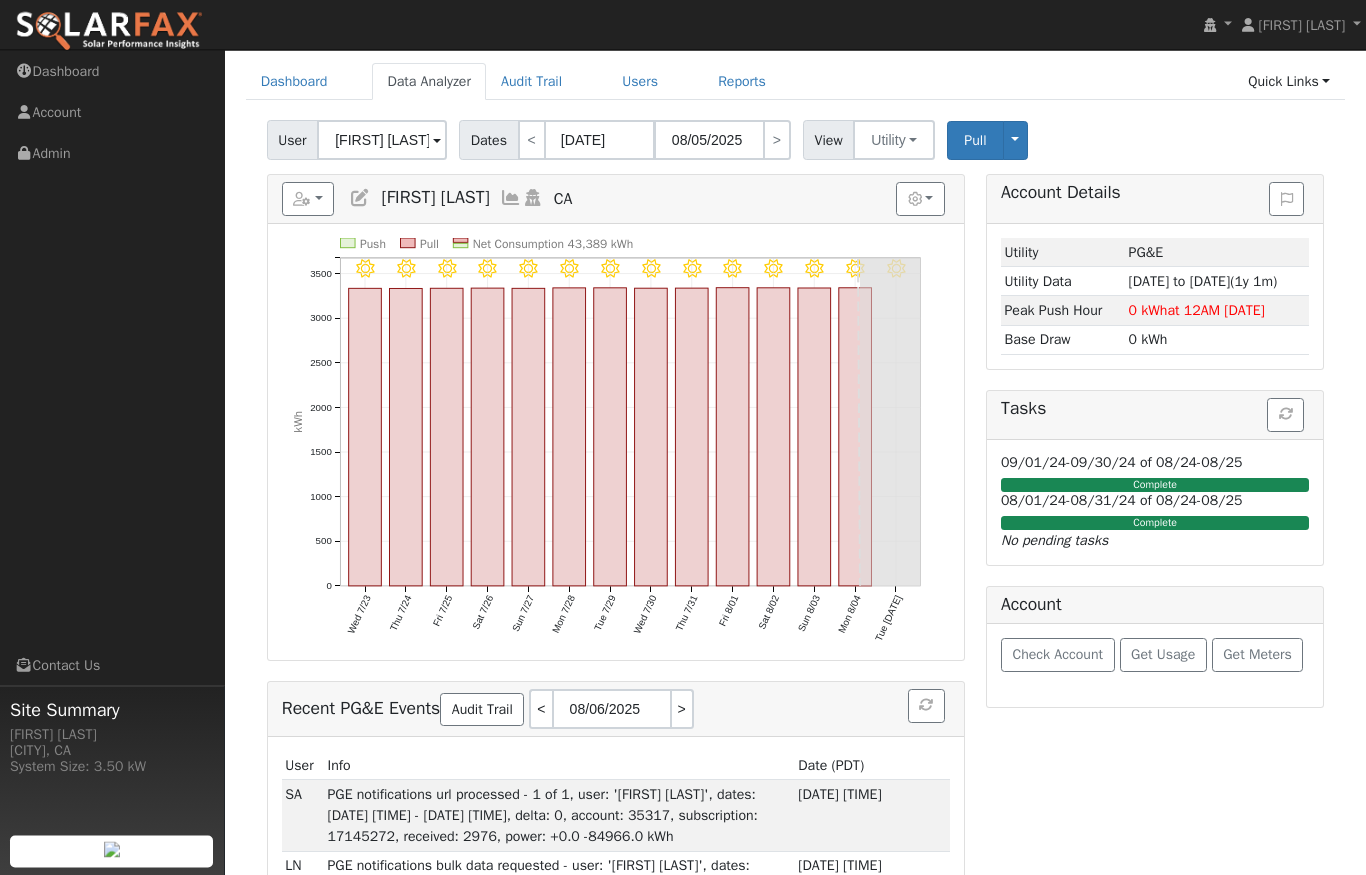 scroll, scrollTop: 0, scrollLeft: 0, axis: both 